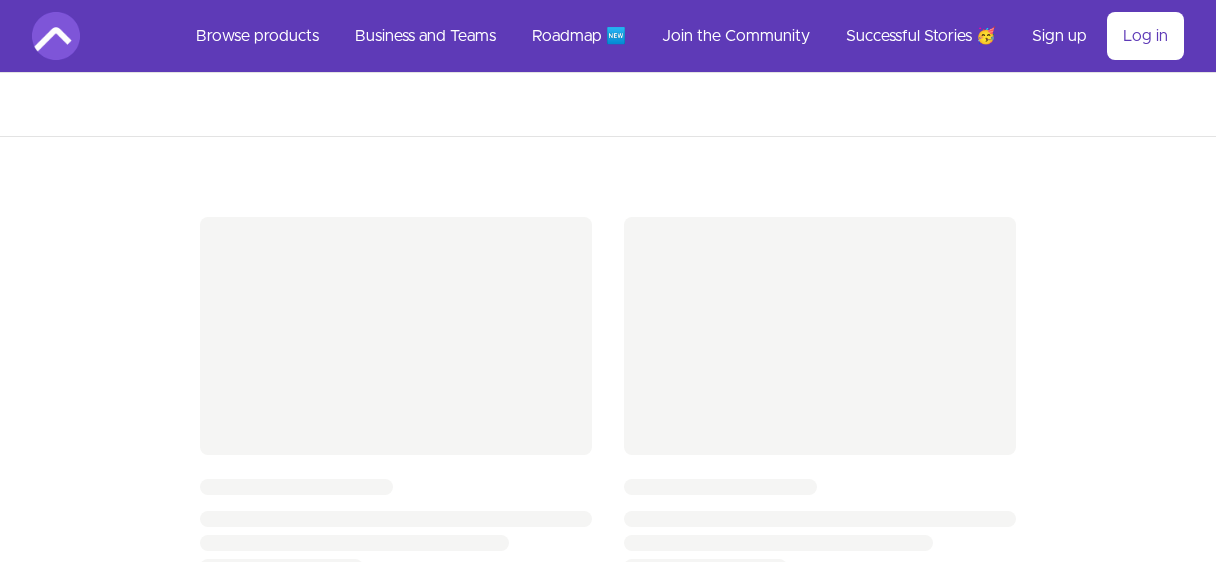 scroll, scrollTop: 0, scrollLeft: 0, axis: both 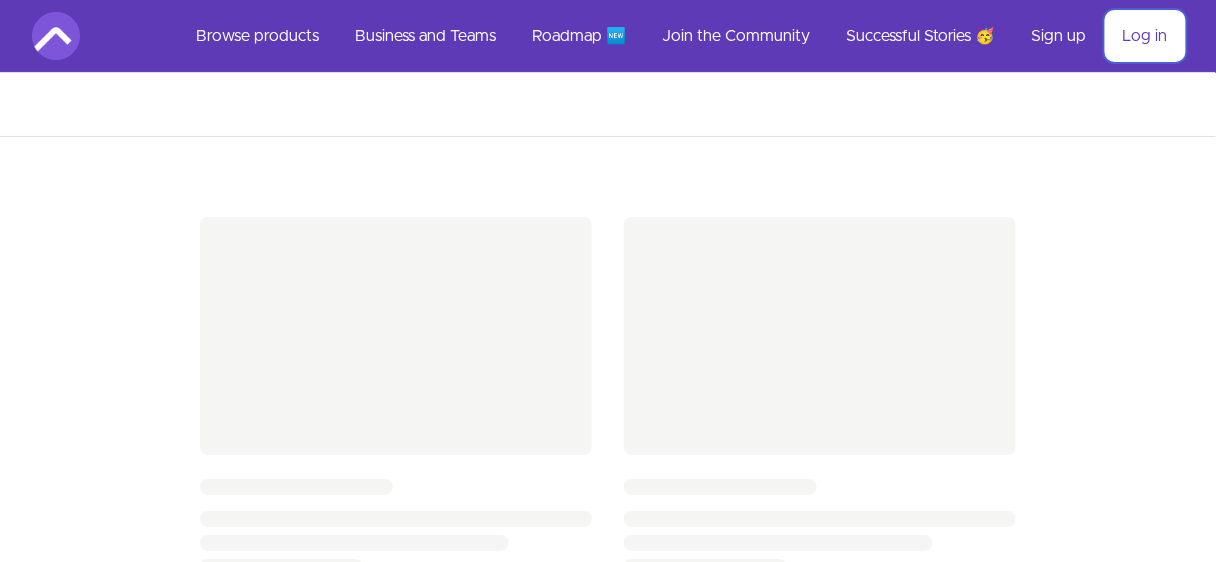 click on "Log in" at bounding box center [1145, 36] 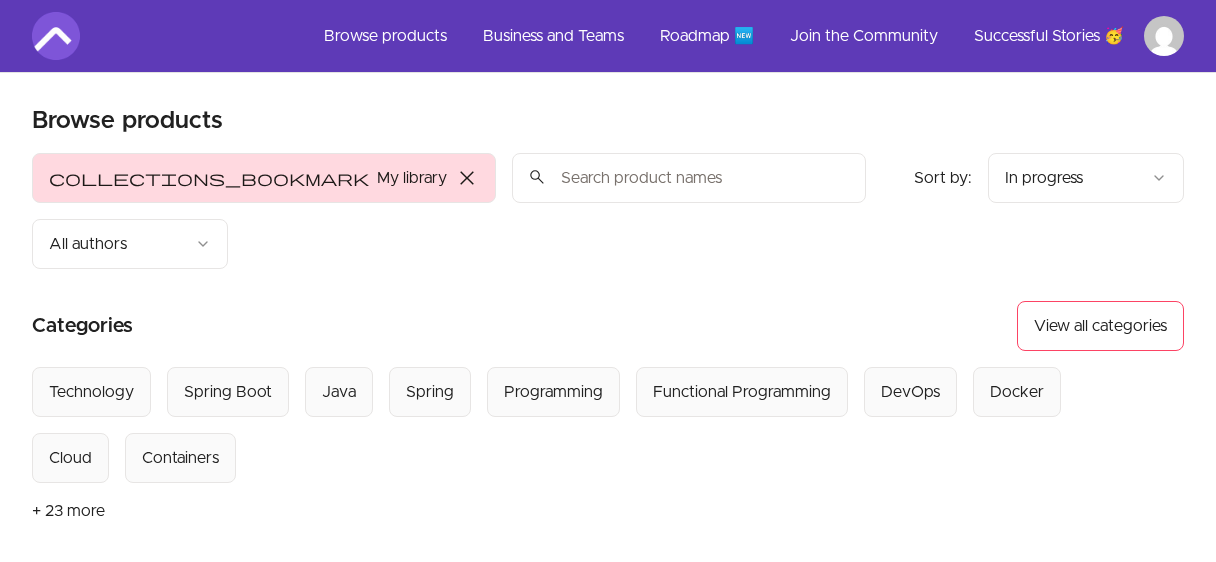 scroll, scrollTop: 0, scrollLeft: 0, axis: both 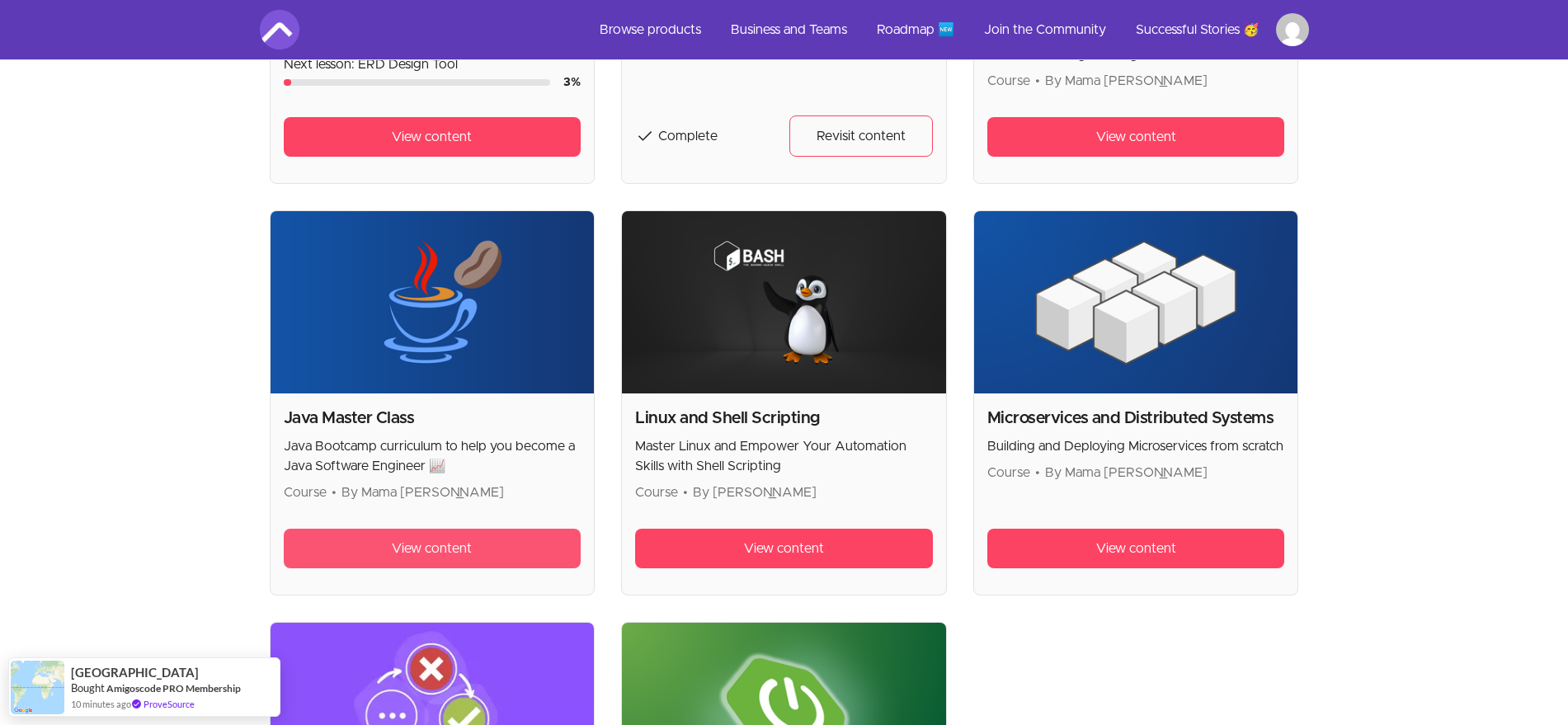 click on "View content" at bounding box center (431, 548) 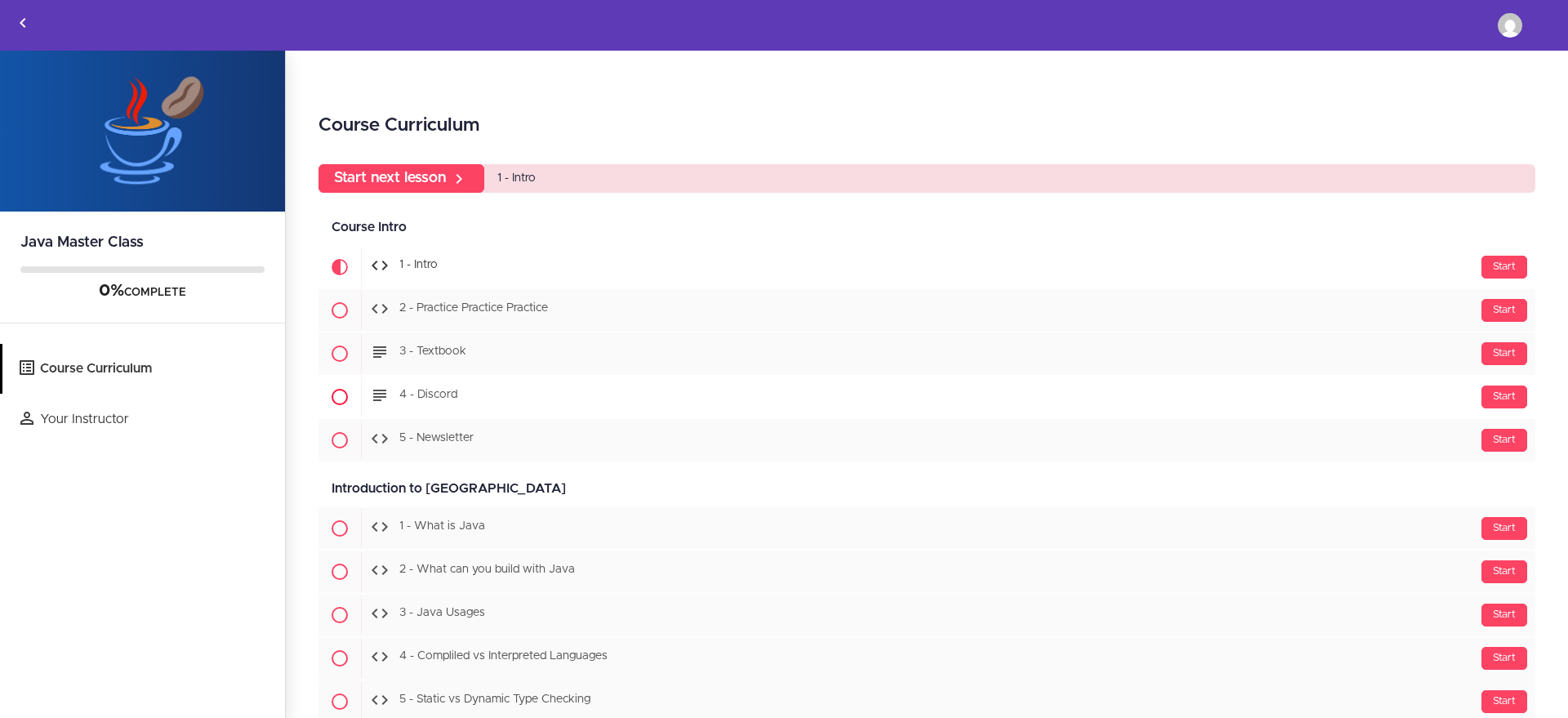scroll, scrollTop: 0, scrollLeft: 0, axis: both 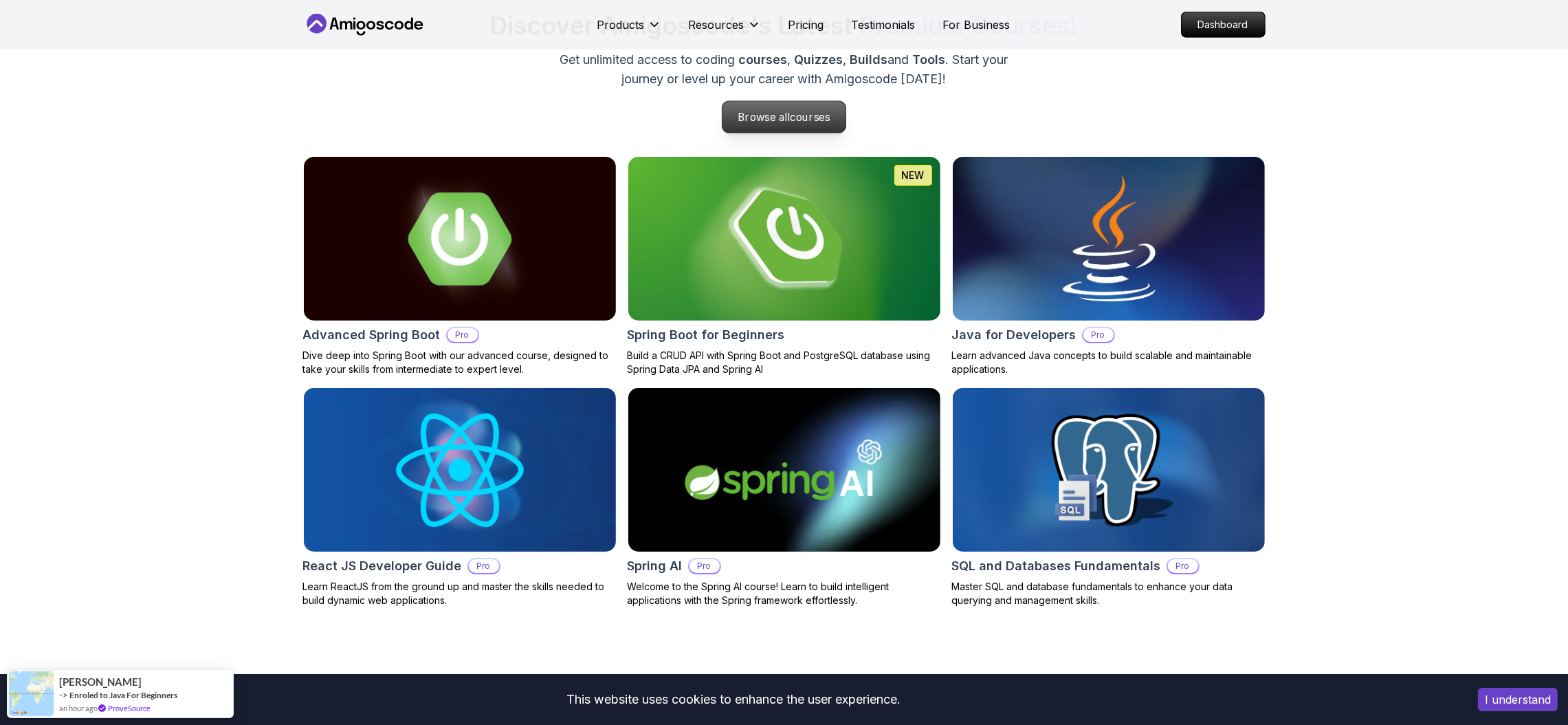 click on "Browse all  courses" at bounding box center (784, 117) 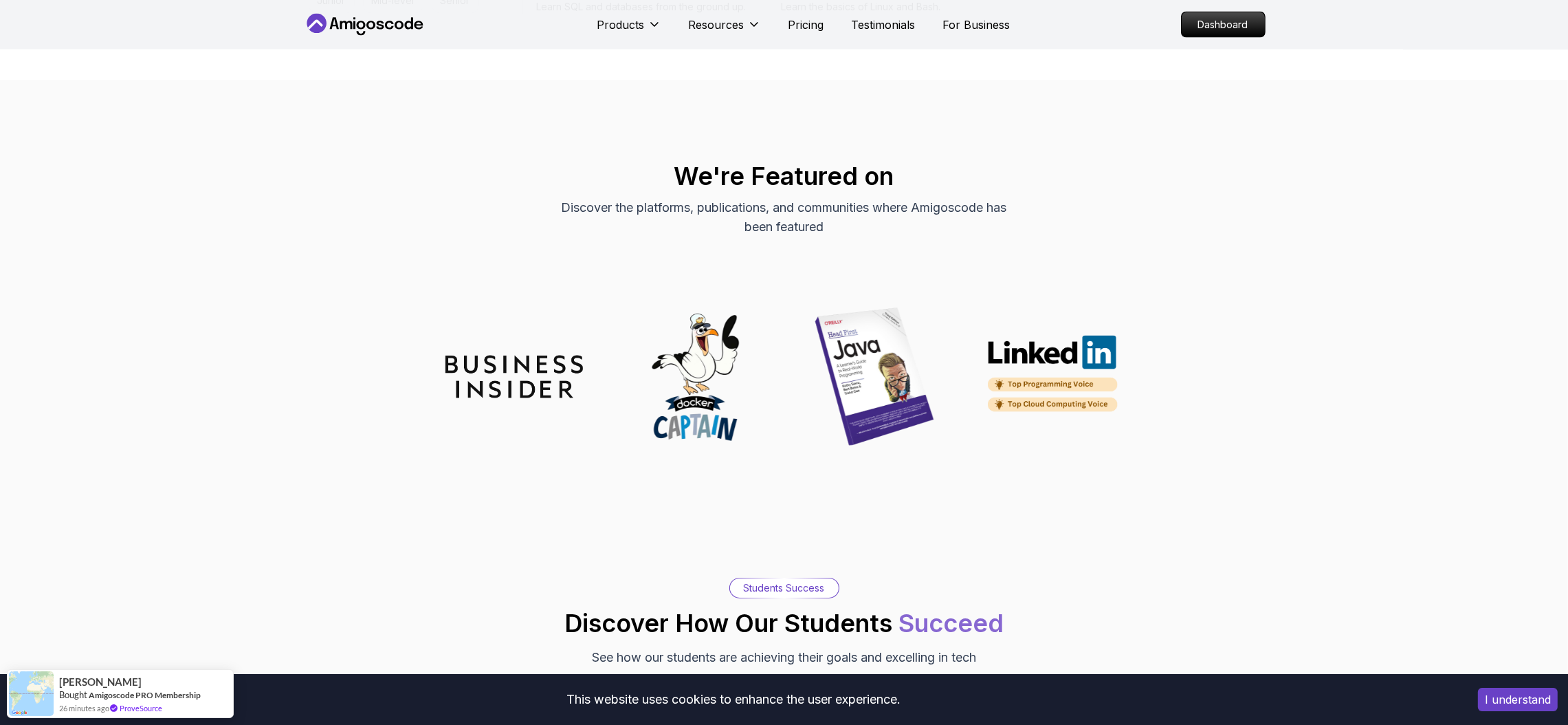 scroll, scrollTop: 3576, scrollLeft: 0, axis: vertical 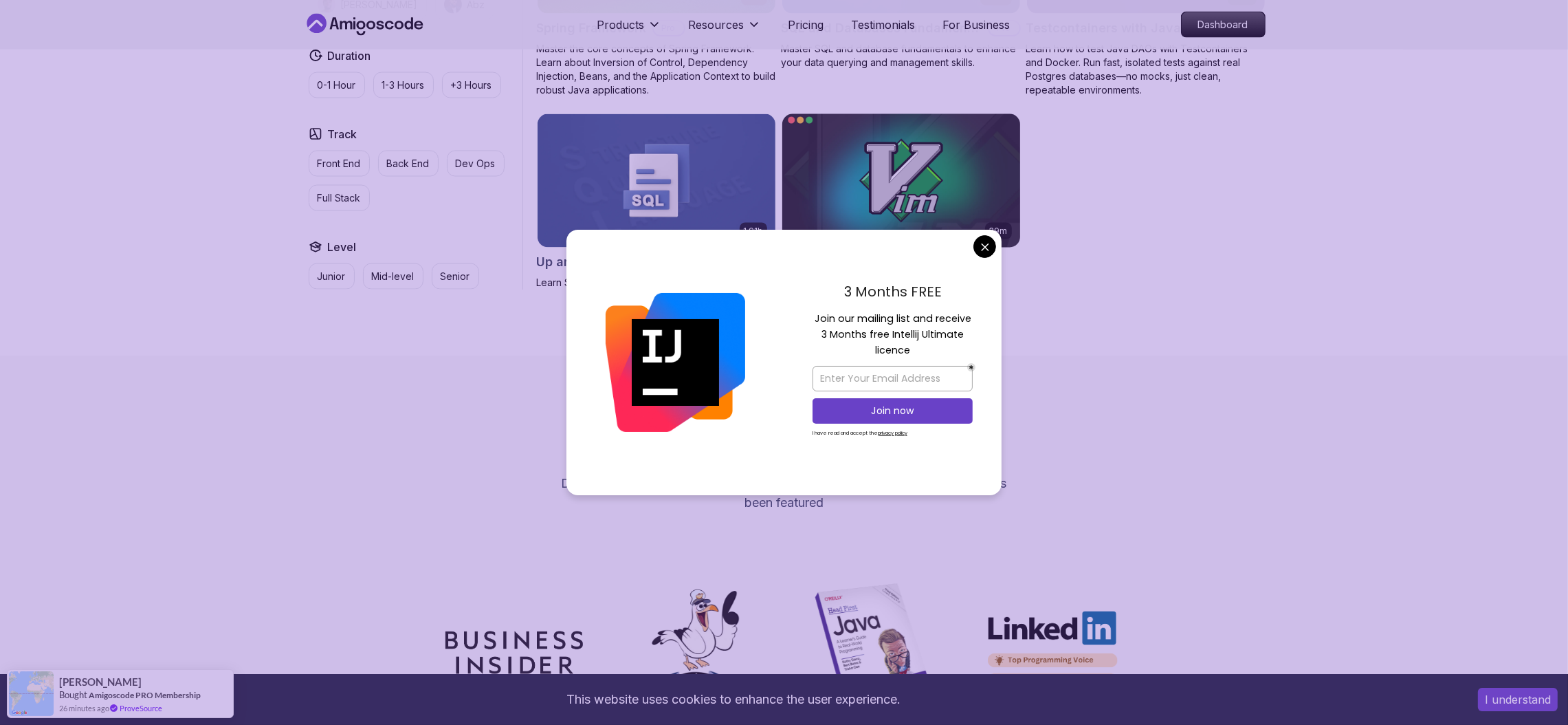 click on "This website uses cookies to enhance the user experience. I understand Products Resources Pricing Testimonials For Business Dashboard Products Resources Pricing Testimonials For Business Dashboard All Courses Learn Java, Spring Boot, DevOps & More with Amigoscode Premium Courses Master in-demand skills like Java, Spring Boot, DevOps, React, and more through hands-on, expert-led courses. Advance your software development career with real-world projects and practical learning. Filters Filters Type Course Build Price Pro Free Instructors Nelson Djalo Richard Abz Duration 0-1 Hour 1-3 Hours +3 Hours Track Front End Back End Dev Ops Full Stack Level Junior Mid-level Senior 6.00h Linux Fundamentals Pro Learn the fundamentals of Linux and how to use the command line 5.18h Advanced Spring Boot Pro Dive deep into Spring Boot with our advanced course, designed to take your skills from intermediate to expert level. 3.30h Building APIs with Spring Boot Pro 1.67h NEW Spring Boot for Beginners 6.65h NEW Spring Data JPA Pro" at bounding box center [784, -188] 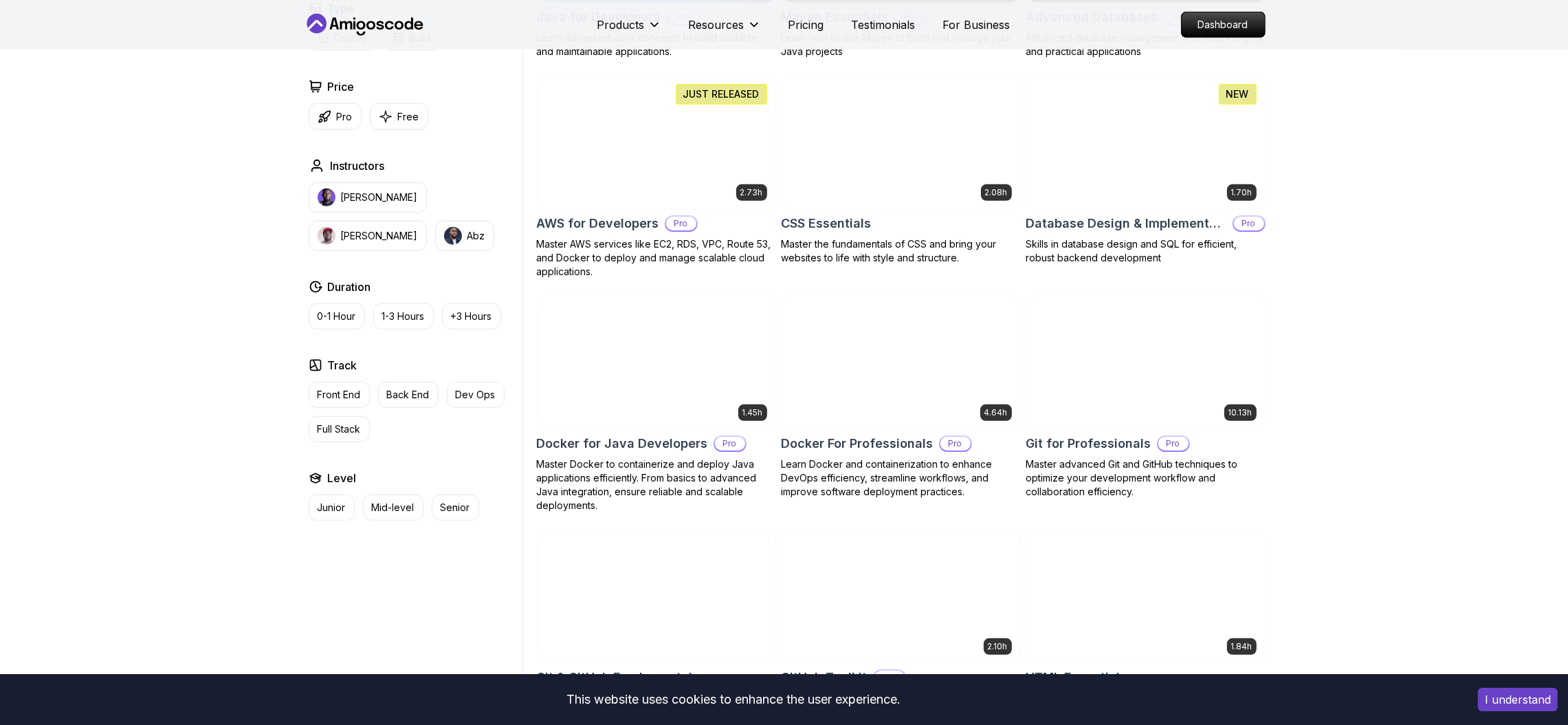 scroll, scrollTop: 1046, scrollLeft: 0, axis: vertical 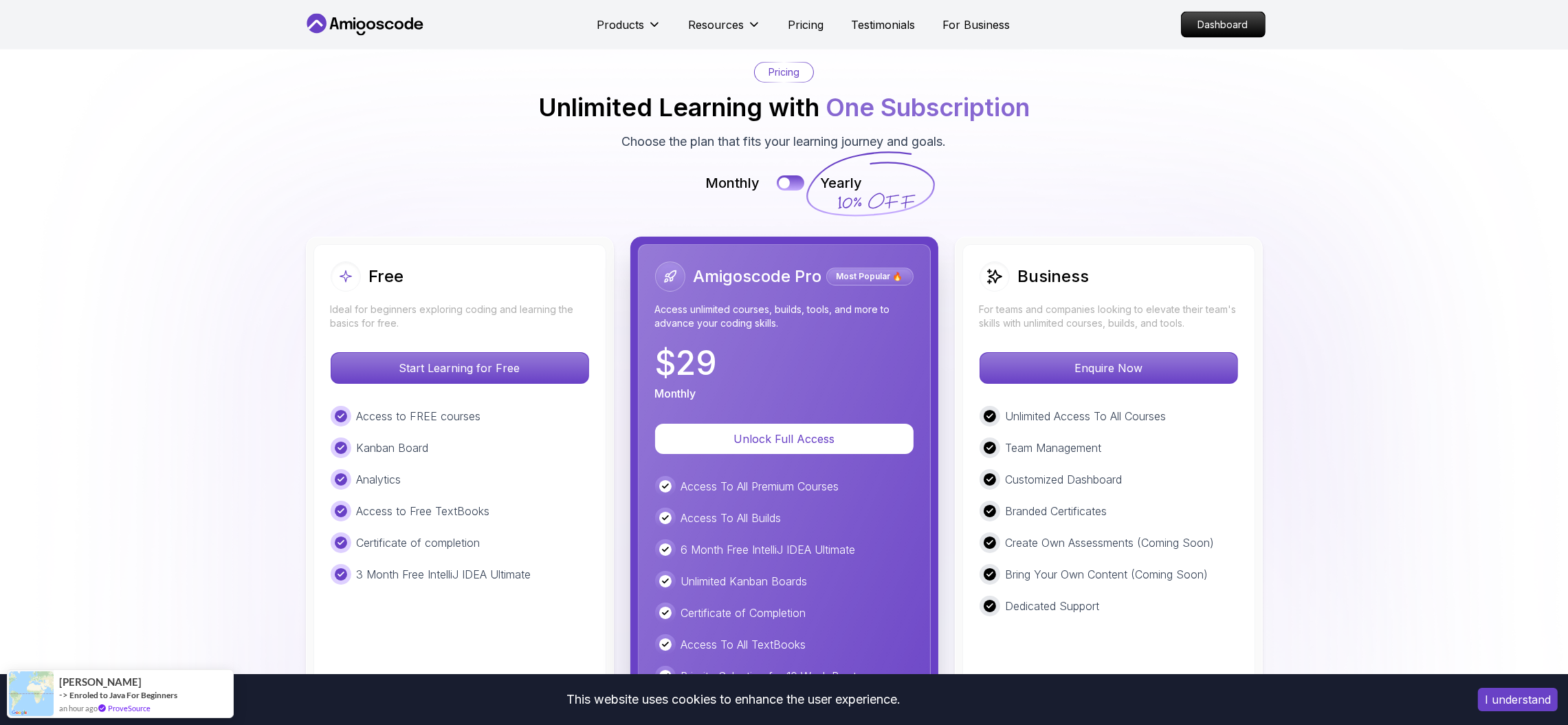 click on "This website uses cookies to enhance the user experience. I understand Products Resources Pricing Testimonials For Business Dashboard Products Resources Pricing Testimonials For Business Dashboard Jogh Long Spring Developer Advocate "Amigoscode Does a pretty good job, and consistently too, covering Spring and for that, I'm very Appreciative" The One-Stop Platform for   Developers Get unlimited access to coding   courses ,   Quizzes ,   Builds  and   Tools . Start your journey or level up your career with Amigoscode today! Start for Free https://amigoscode.com/dashboard OUR AMIGO STUDENTS WORK IN TOP COMPANIES Courses Builds Discover Amigoscode's Latest   Premium Courses! Get unlimited access to coding   courses ,   Quizzes ,   Builds  and   Tools . Start your journey or level up your career with Amigoscode today! Browse all  courses Advanced Spring Boot Pro Dive deep into Spring Boot with our advanced course, designed to take your skills from intermediate to expert level. NEW Spring Boot for Beginners Pro Pro" at bounding box center [784, 1049] 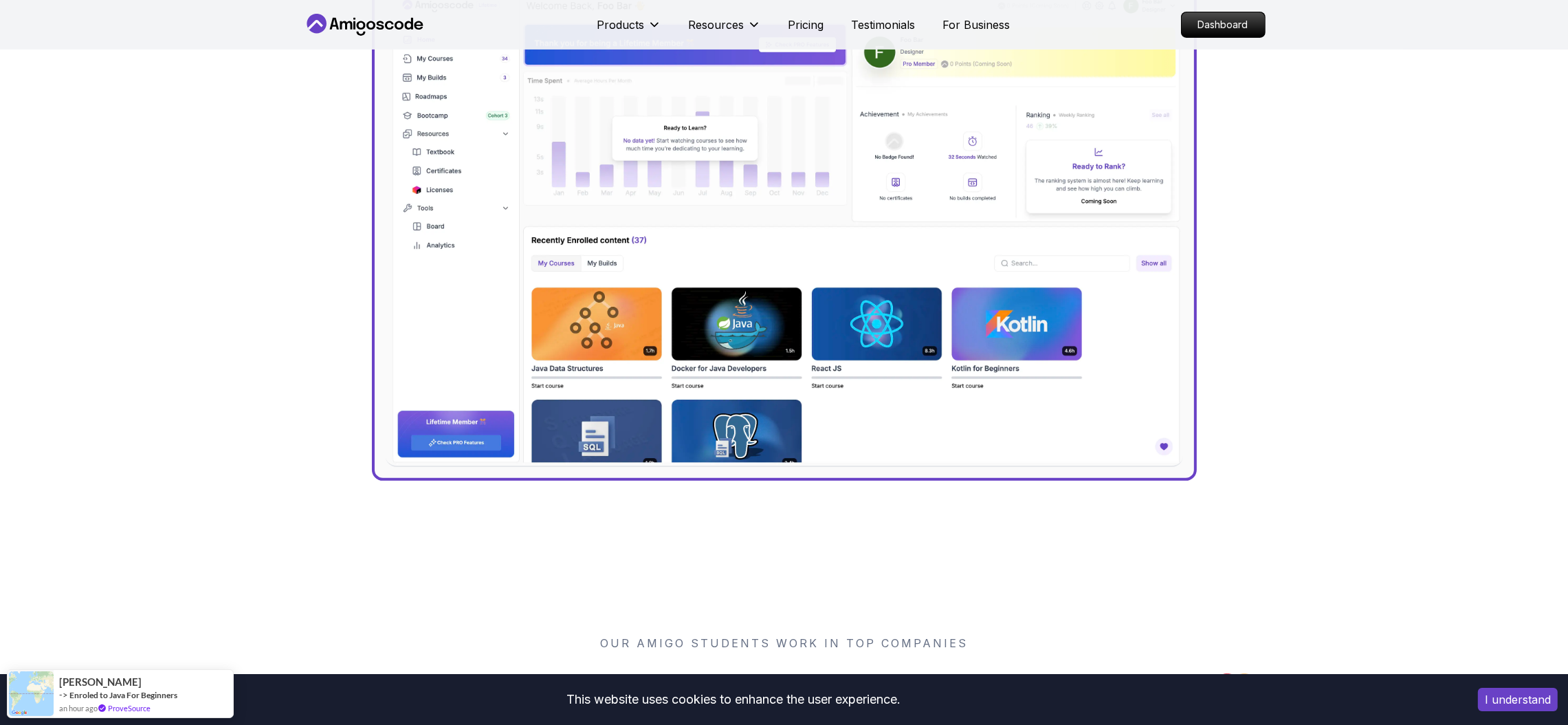scroll, scrollTop: 0, scrollLeft: 0, axis: both 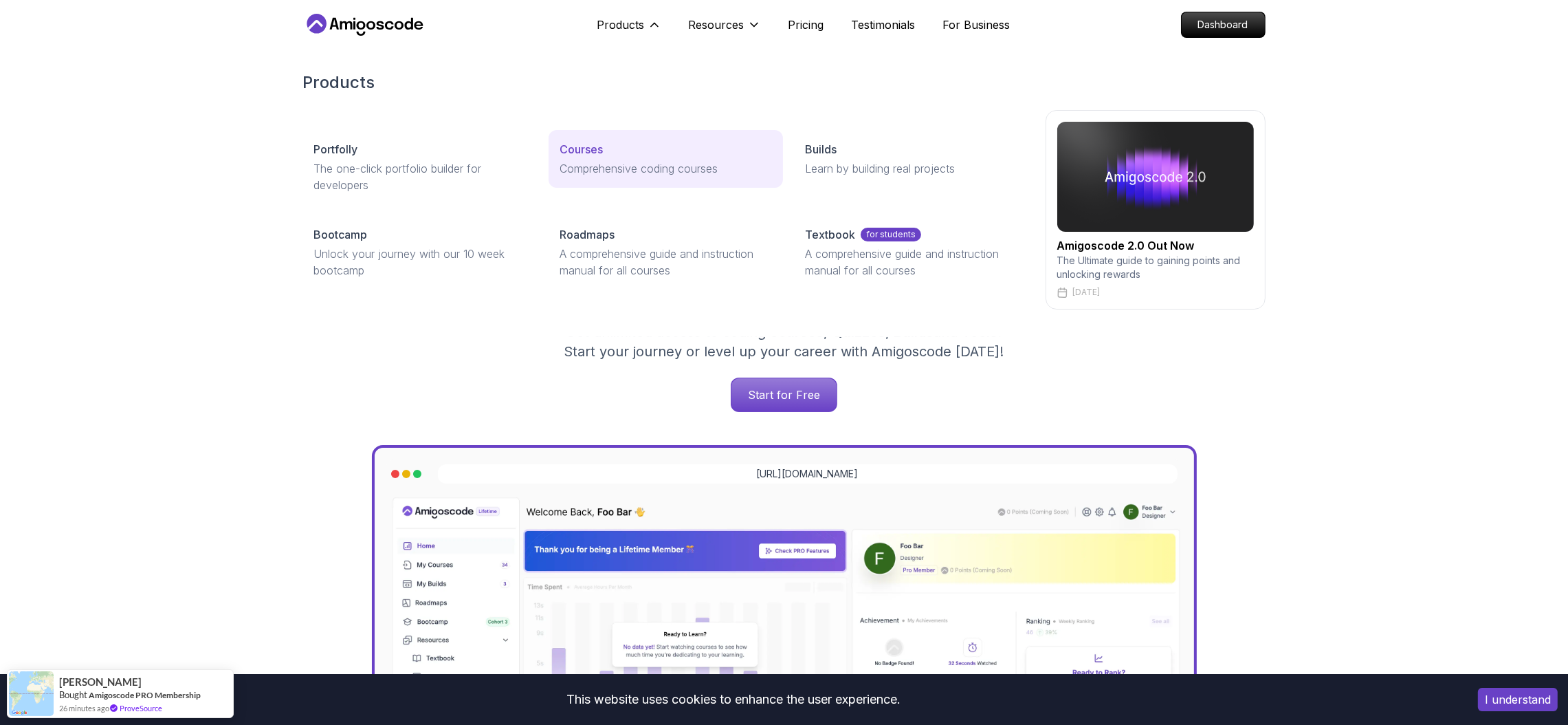 click on "Courses" at bounding box center (581, 149) 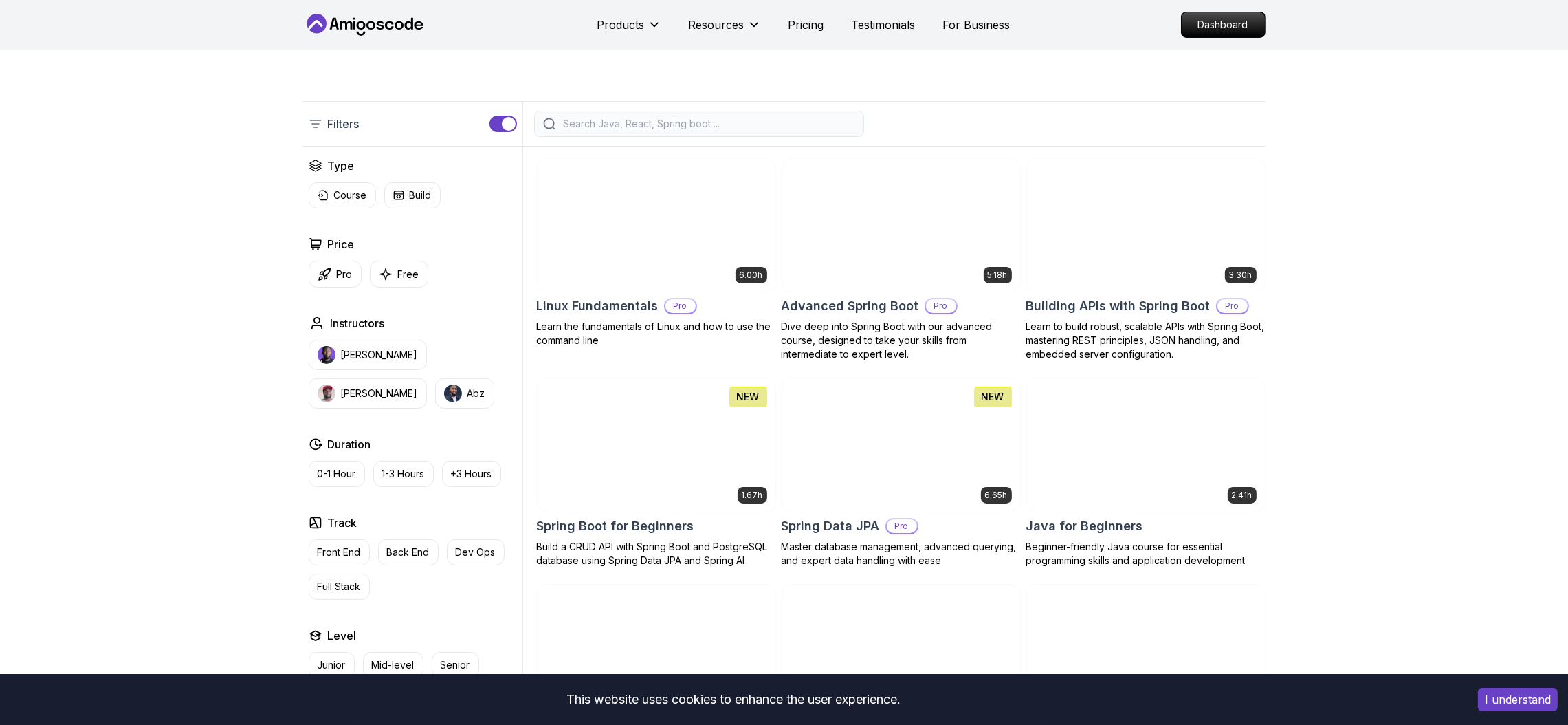scroll, scrollTop: 0, scrollLeft: 0, axis: both 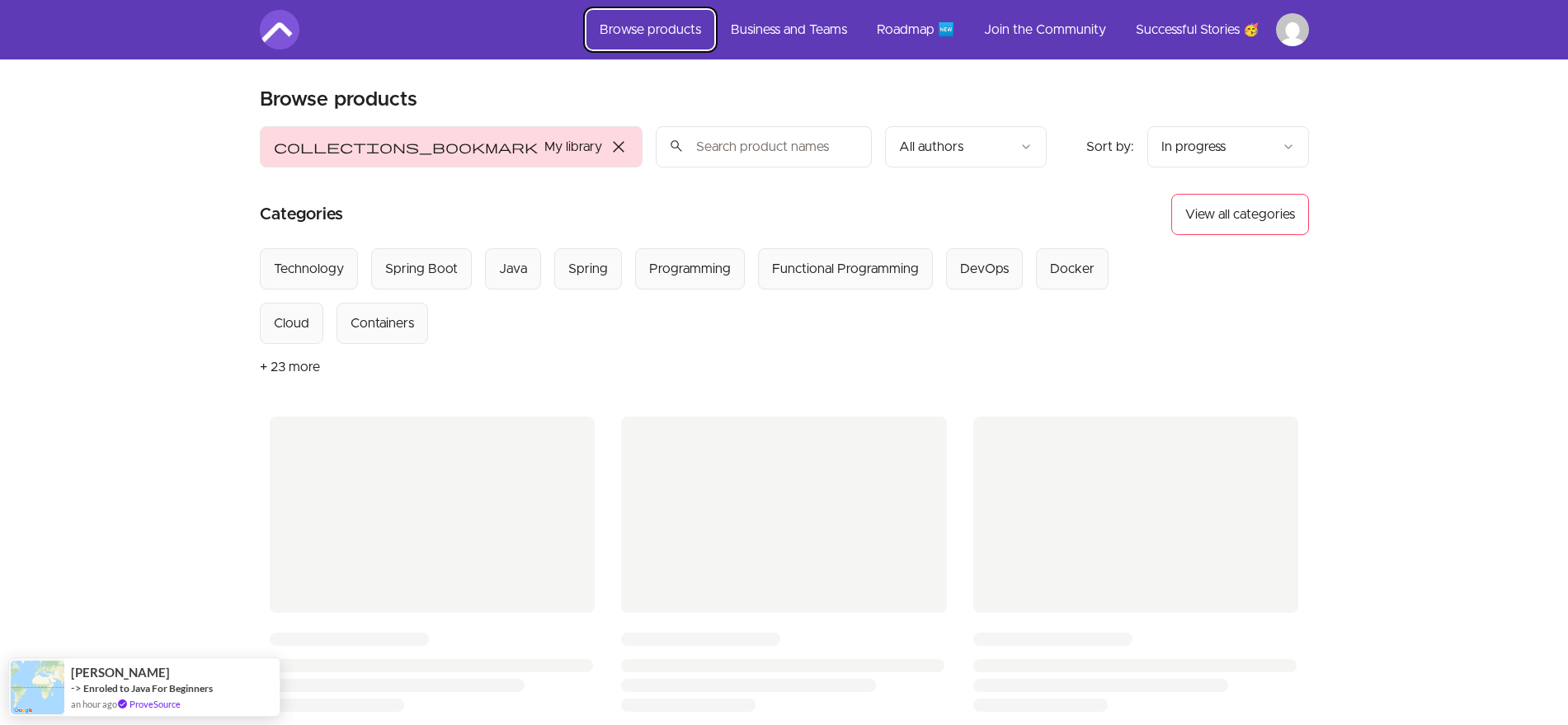 click on "Browse products" at bounding box center (650, 30) 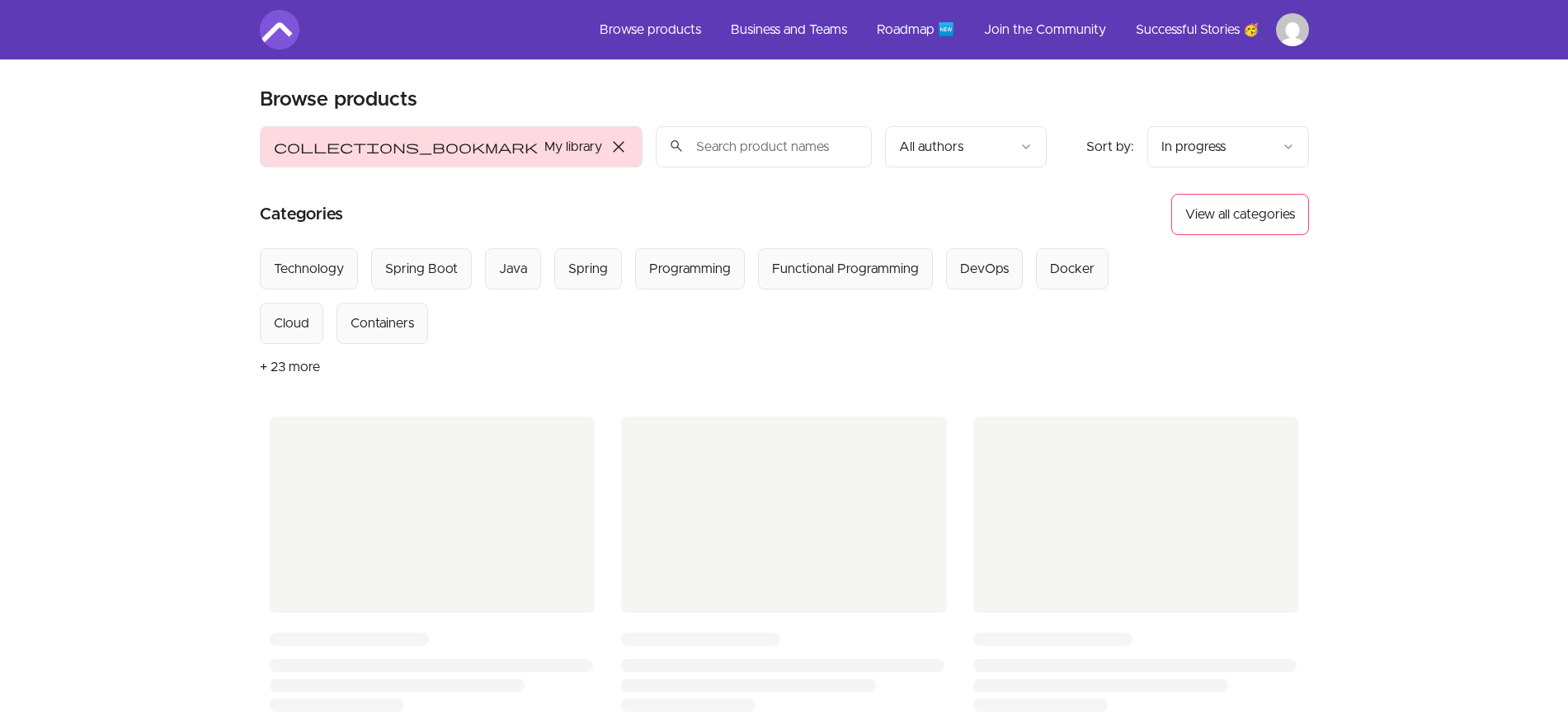scroll, scrollTop: 0, scrollLeft: 0, axis: both 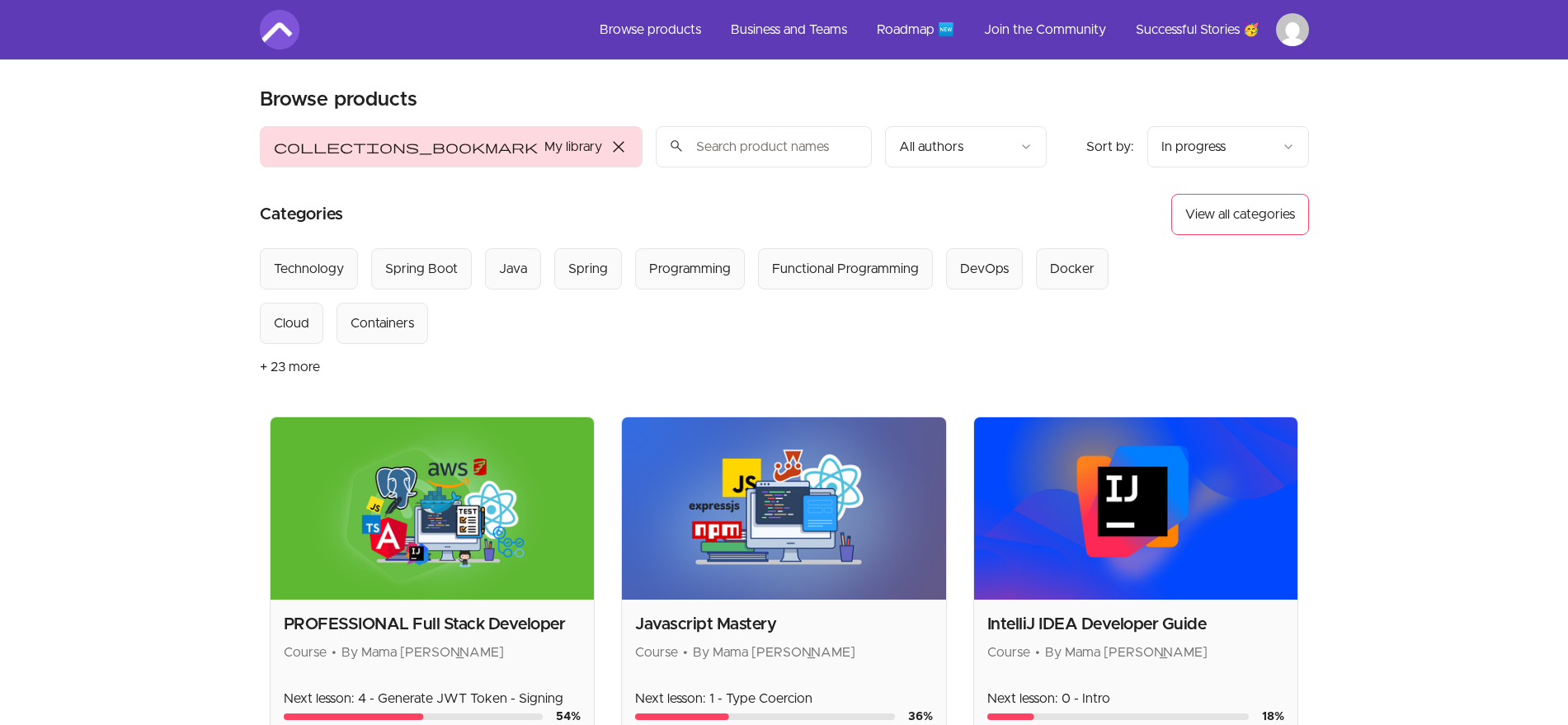 click on "collections_bookmark My library close" at bounding box center [451, 147] 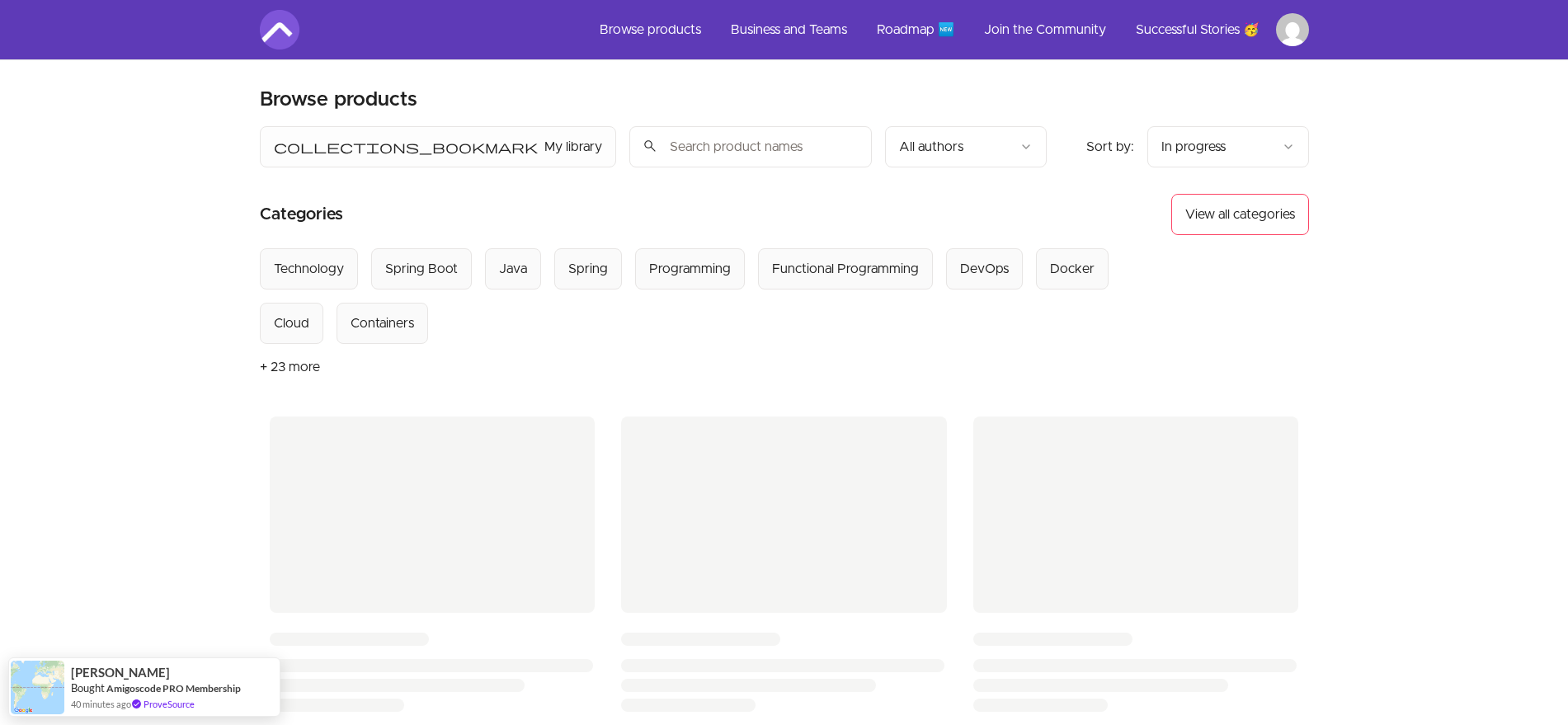 click on "+ 23 more" at bounding box center (290, 367) 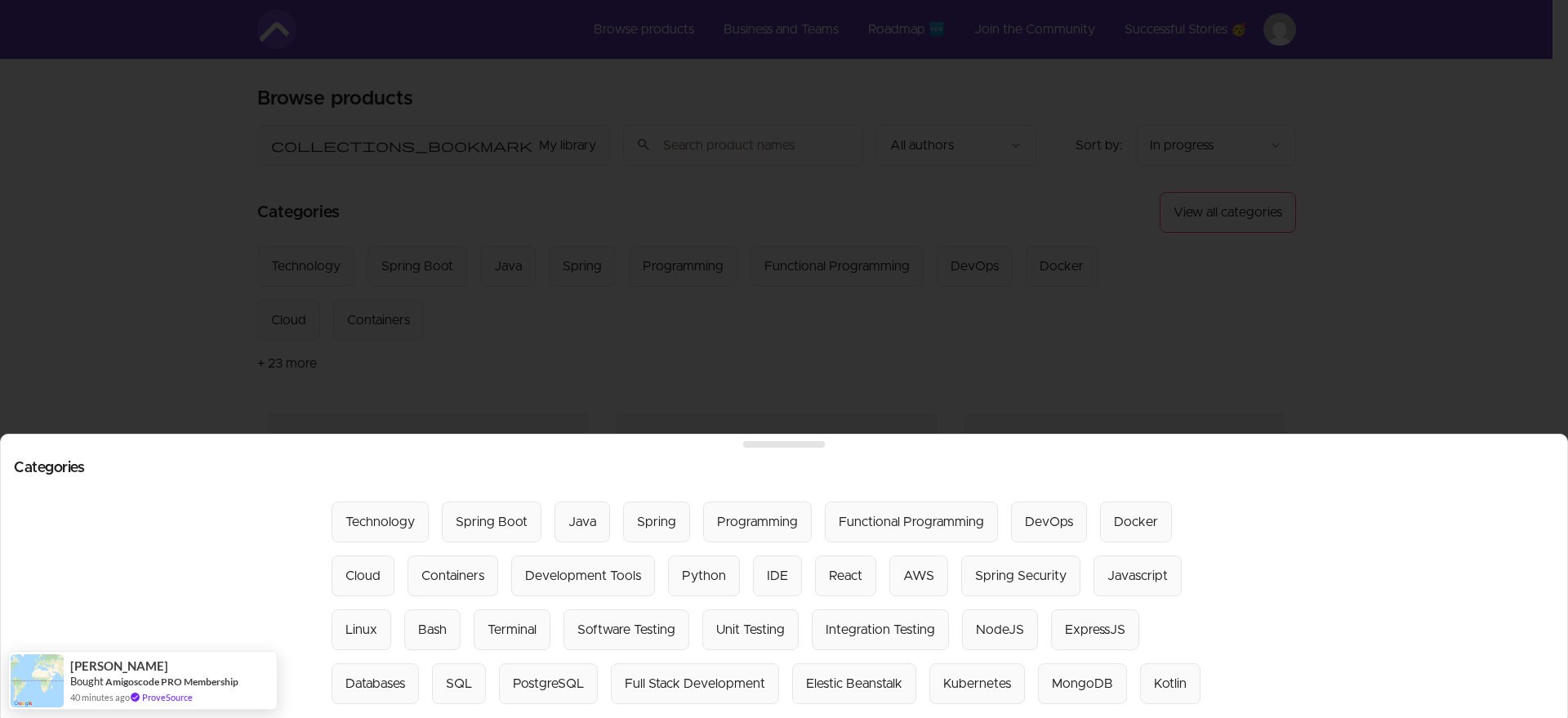 click at bounding box center [784, 359] 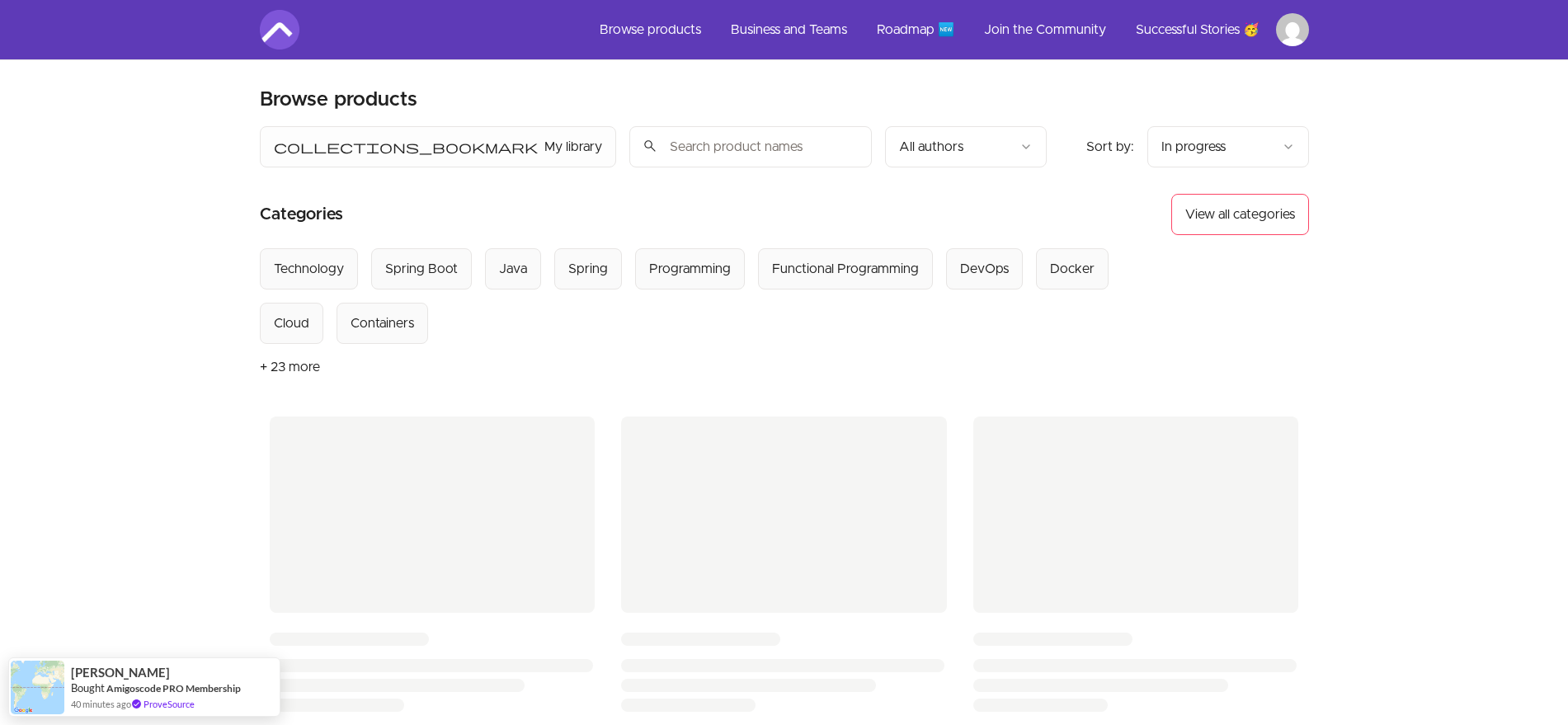 scroll, scrollTop: 275, scrollLeft: 0, axis: vertical 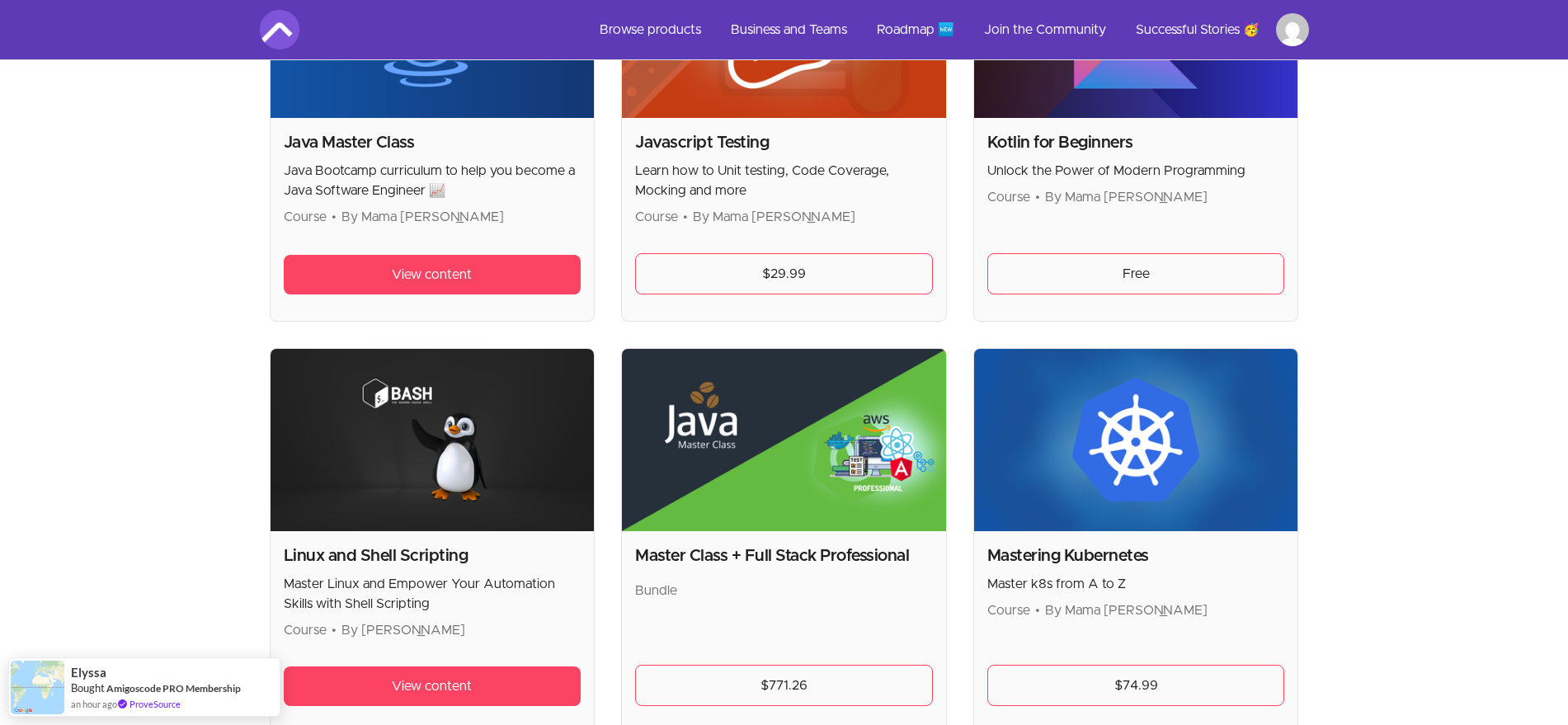 click on "Skip to main content Main menu Includes navigation links and user settings Browse products Business and Teams Roadmap 🆕  Join the Community Successful Stories 🥳 More   Browse products Product filters: collections_bookmark My library Sort by: import_export In progress search All authors Sort by: import_export In progress Categories View all categories Select from all categories: Technology Spring Boot Java Spring Programming Functional Programming DevOps Docker Cloud Containers + 23 more PROFESSIONAL Full Stack Developer Course By Mama Samba Braima Nelson Next lesson: 4 - Generate JWT Token - Signing 54 % View content Javascript Mastery Course By Mama Samba Braima Nelson Next lesson: 1 - Type Coercion 36 % View content IntelliJ IDEA Developer Guide Course By Mama Samba Braima Nelson Next lesson: 0 - Intro 18 % View content Docker for DevOps Engineers Course By Mama Samba Braima Nelson Next lesson: 1 - Undestanding Containers 13 % View content Spring Boot Master Class Course By Mama Samba Braima Nelson" at bounding box center [784, -407] 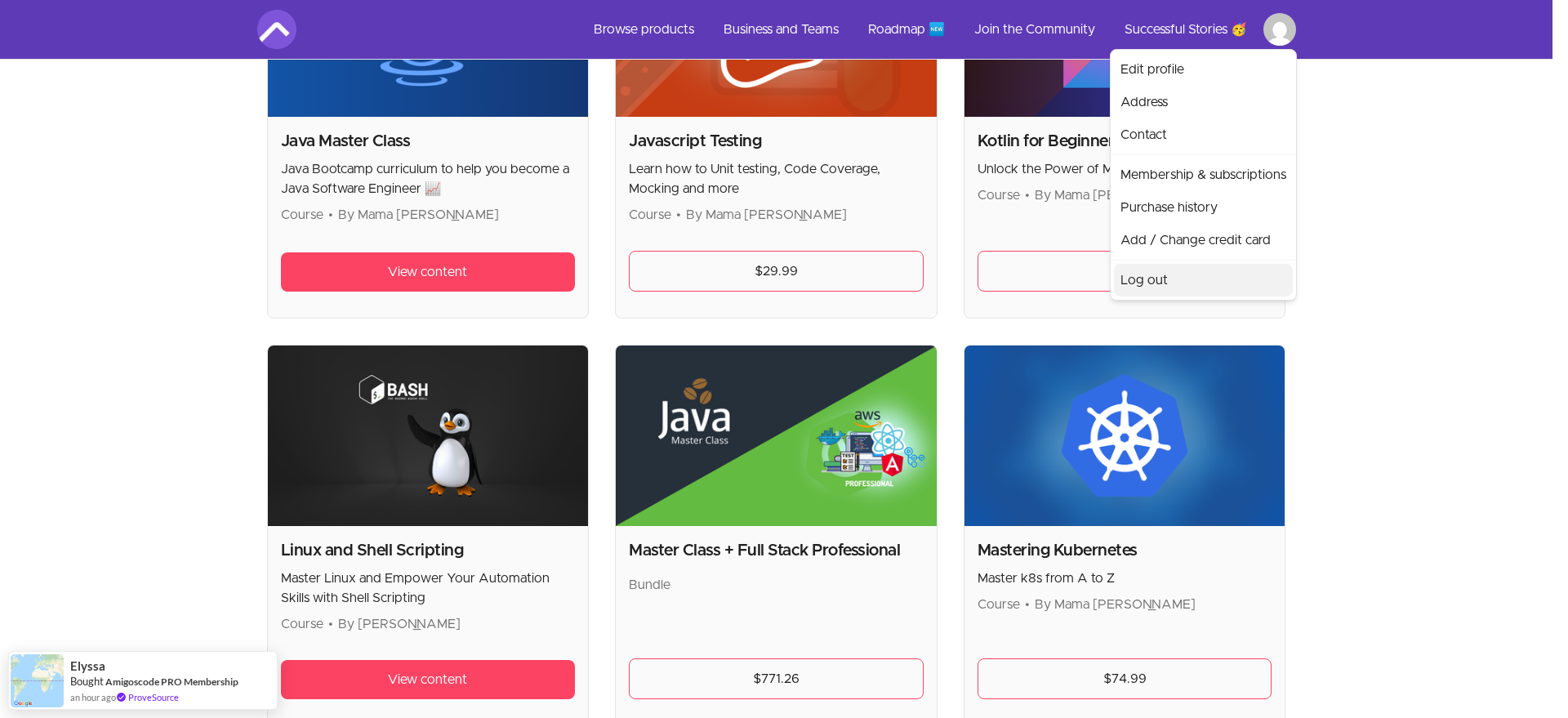 click on "Log out" at bounding box center [1203, 280] 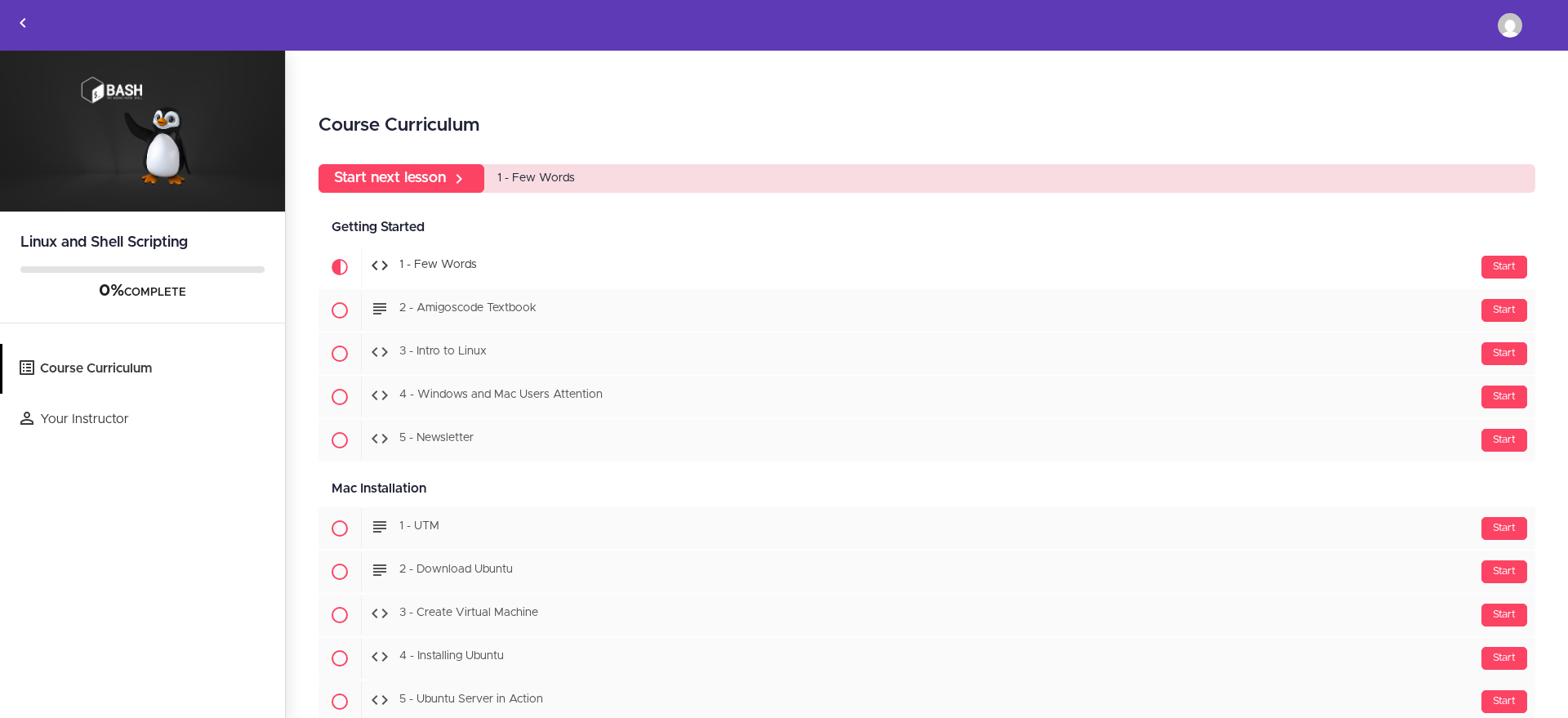 scroll, scrollTop: 0, scrollLeft: 0, axis: both 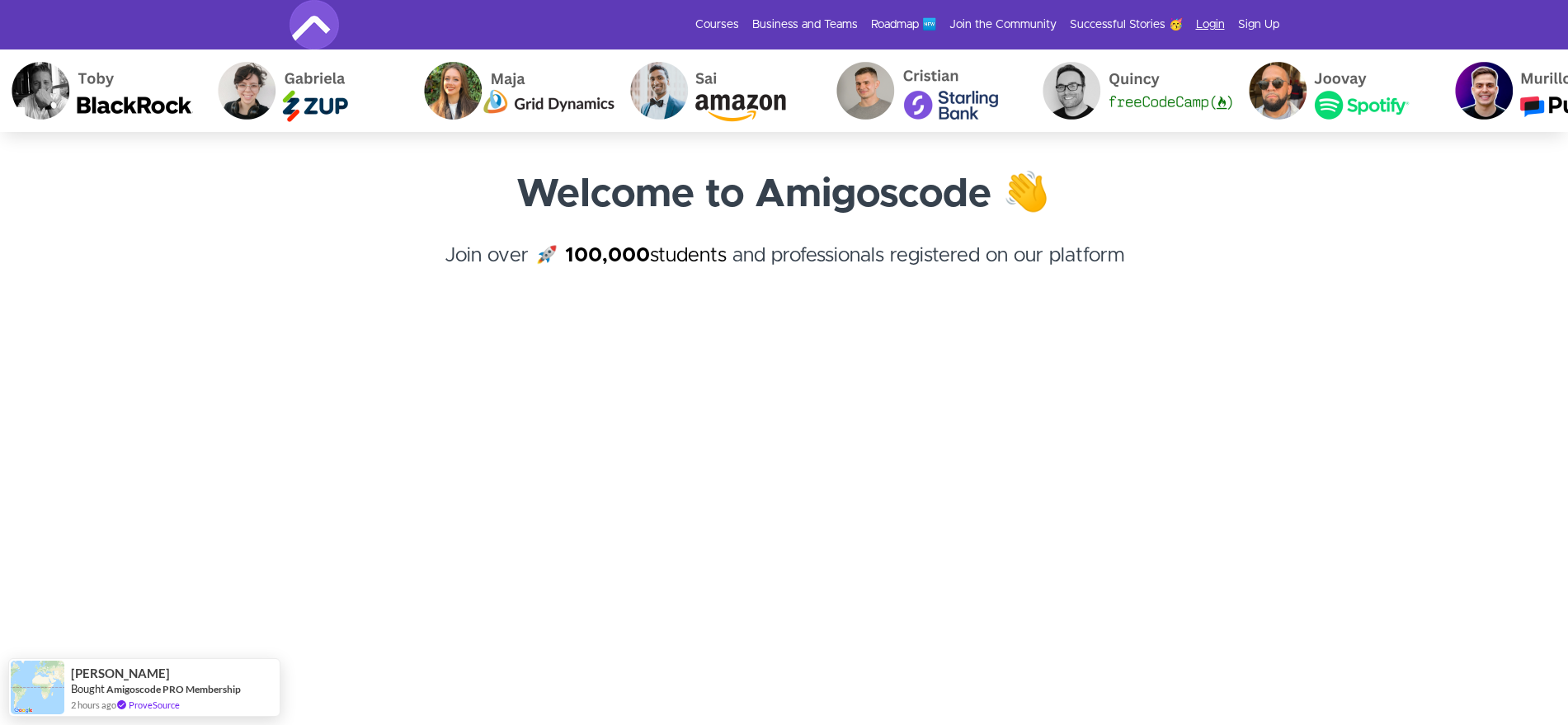 click on "Login" at bounding box center (1210, 25) 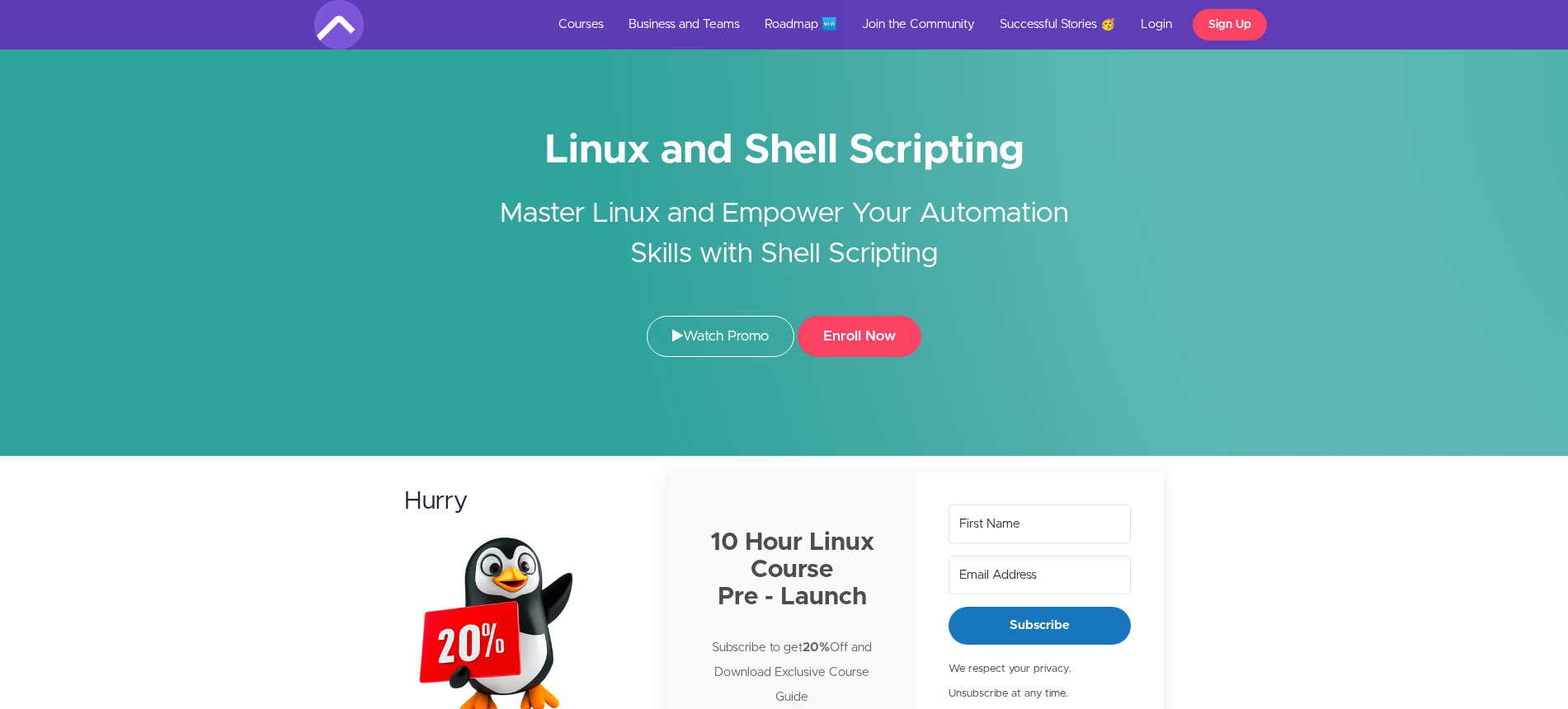 scroll, scrollTop: 0, scrollLeft: 0, axis: both 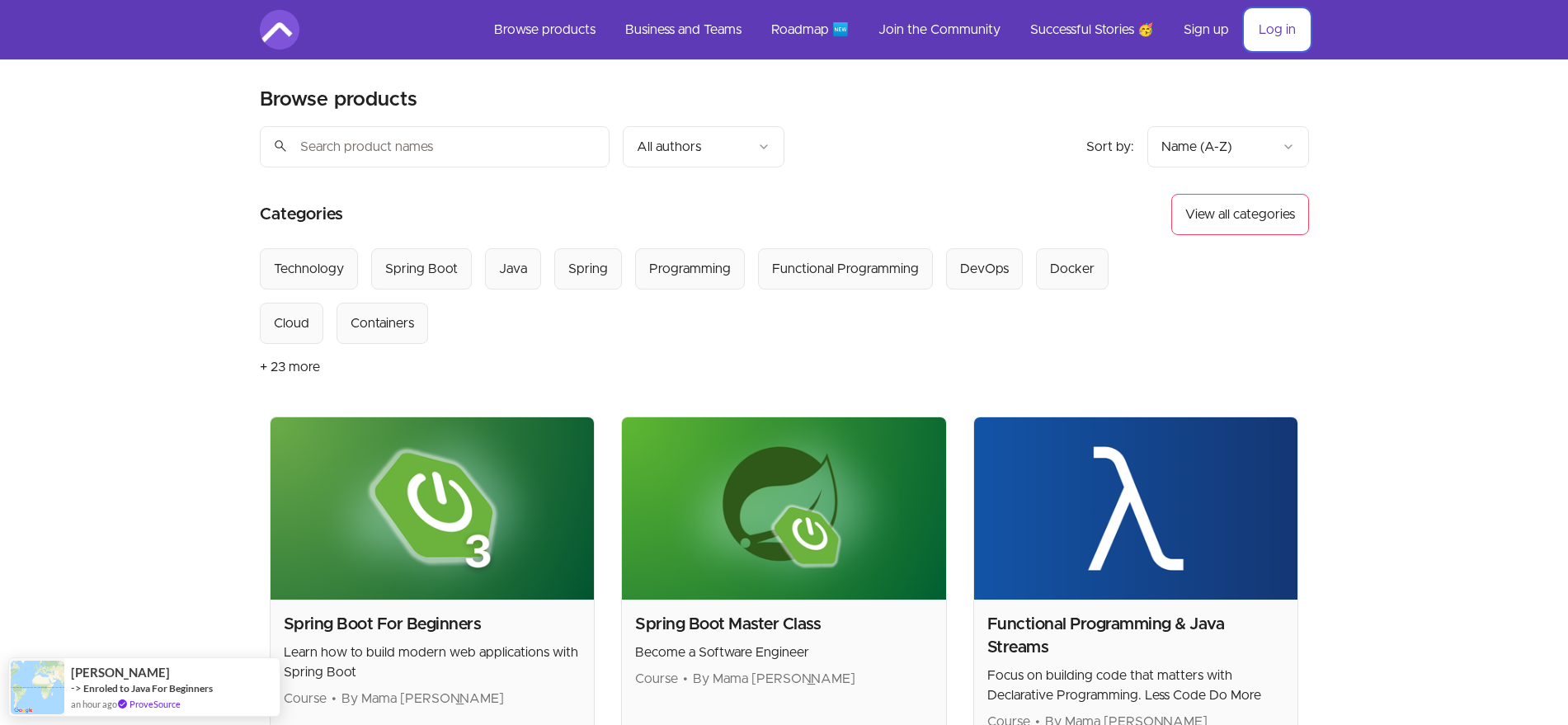click on "Log in" at bounding box center (1277, 30) 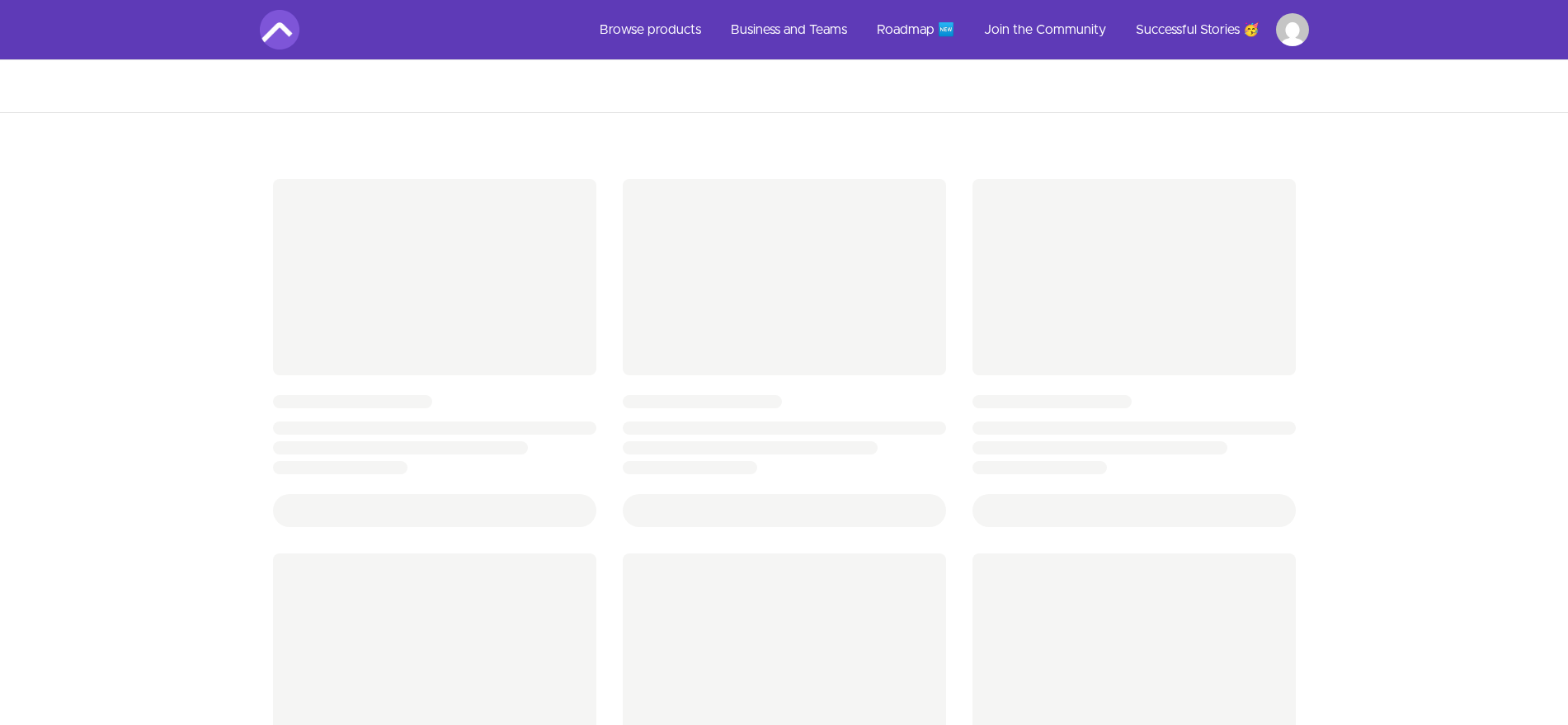 scroll, scrollTop: 0, scrollLeft: 0, axis: both 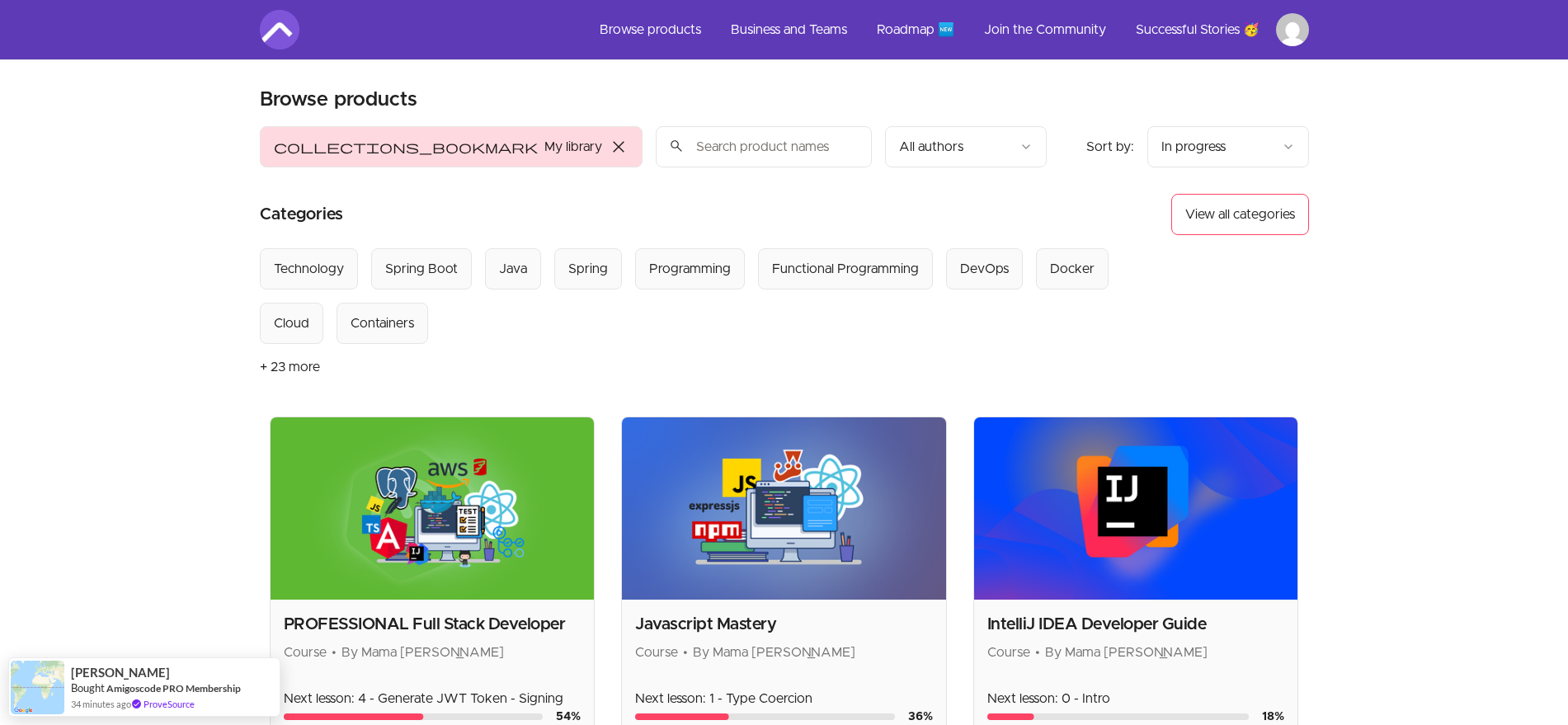 click on "close" at bounding box center (619, 147) 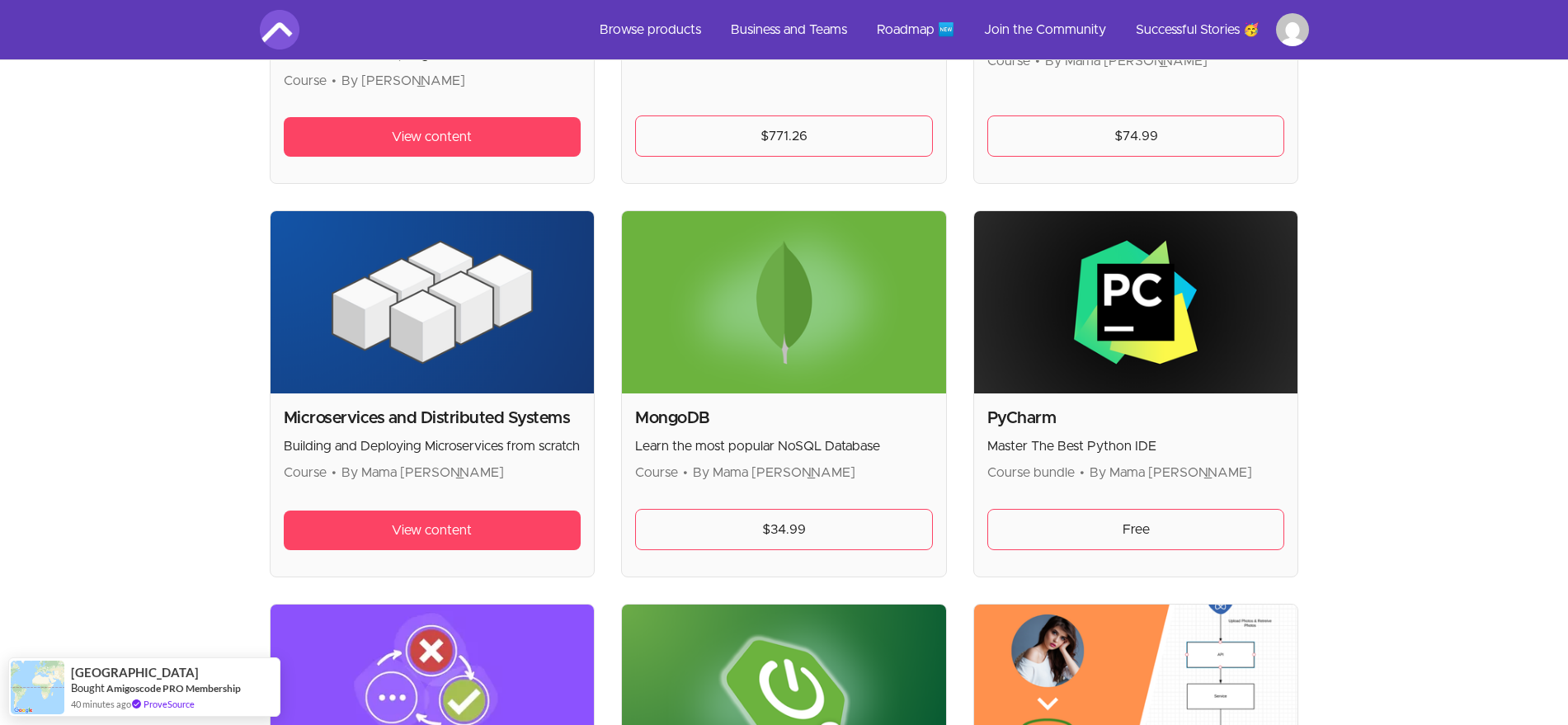 scroll, scrollTop: 3299, scrollLeft: 0, axis: vertical 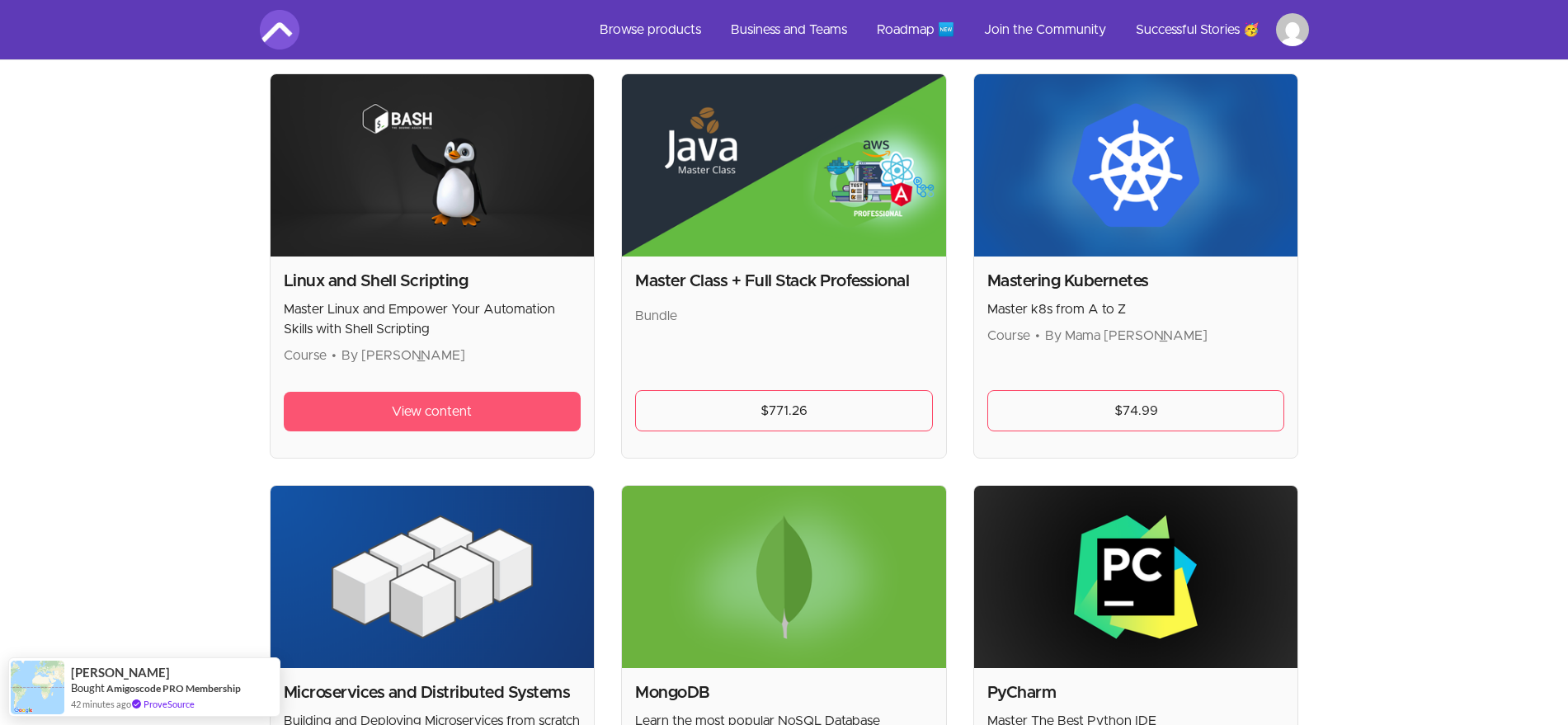 click on "View content" at bounding box center [432, 412] 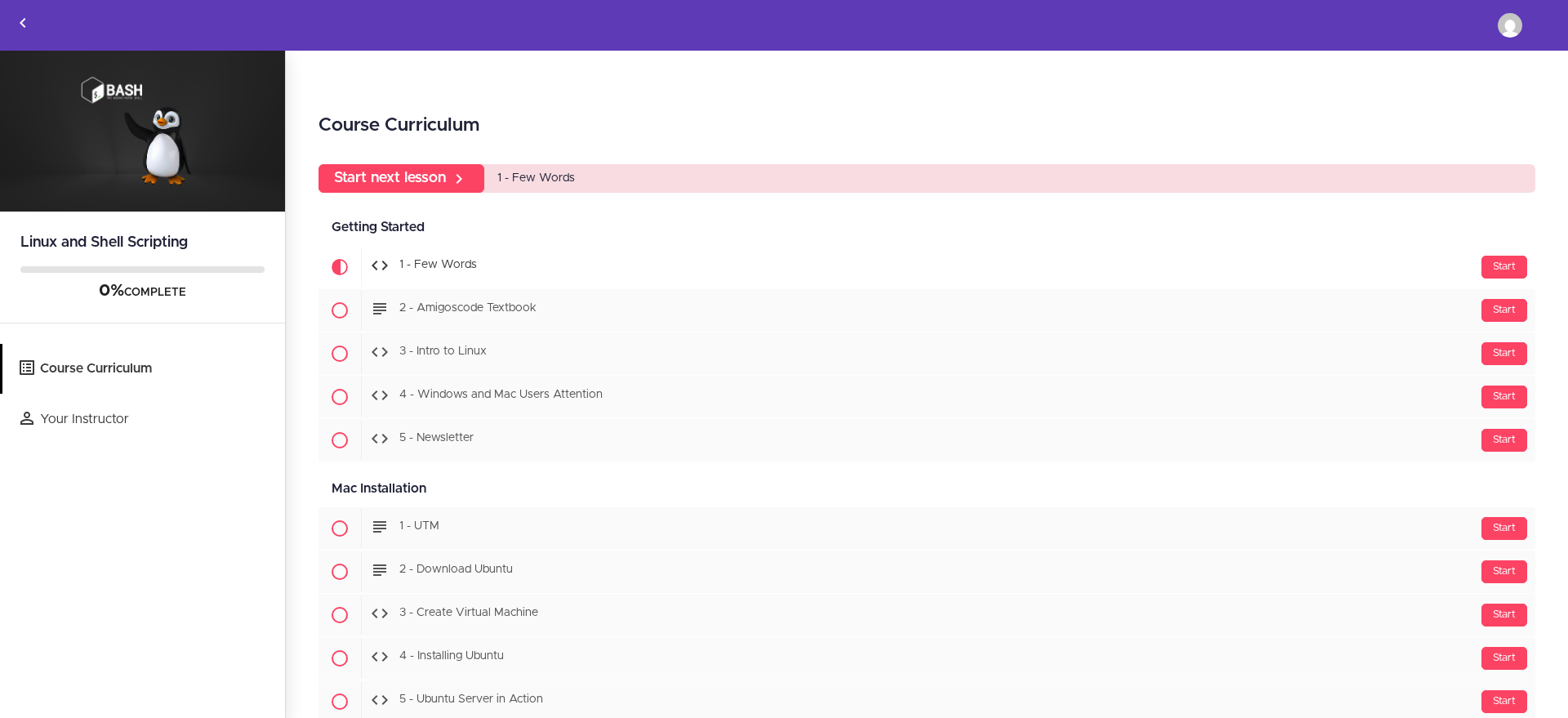 scroll, scrollTop: 0, scrollLeft: 0, axis: both 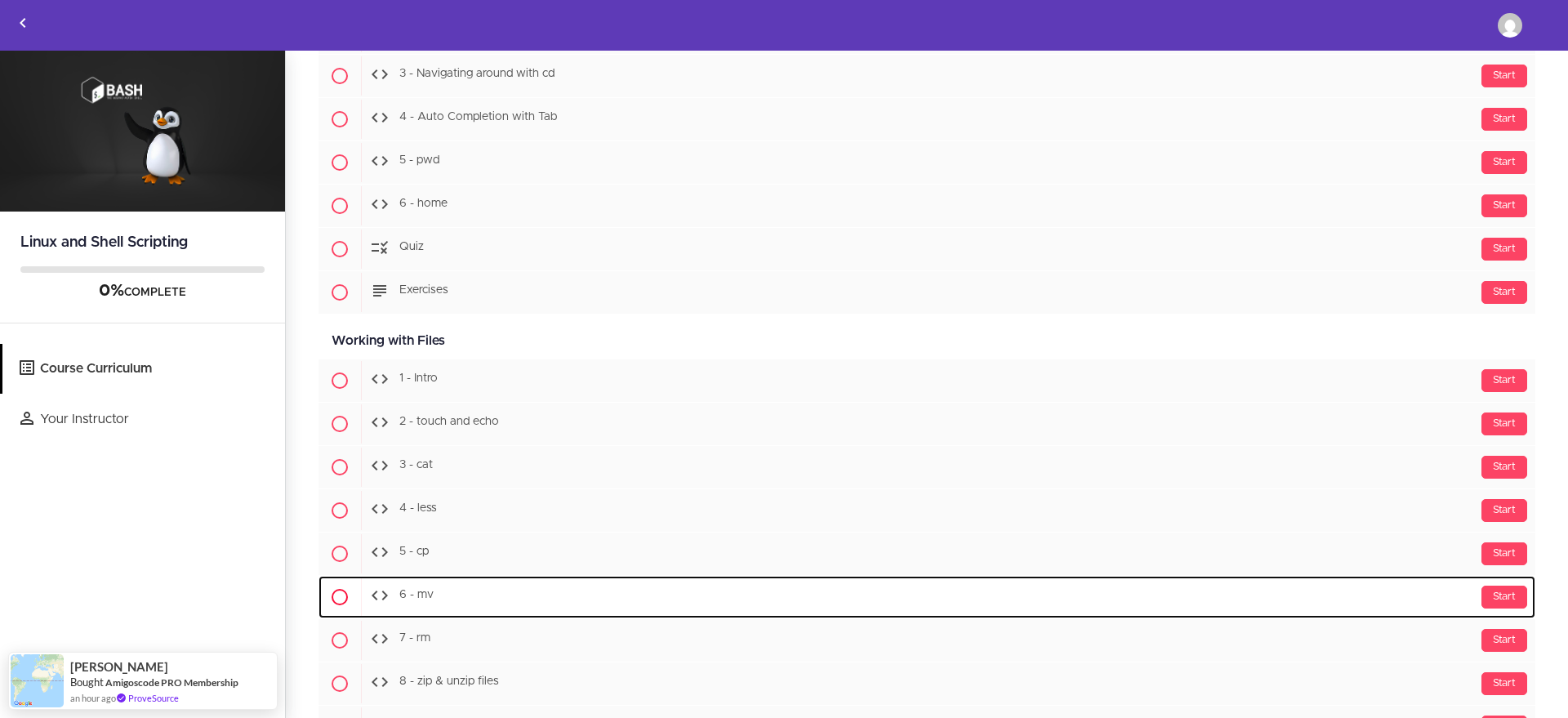 click on "Start
6 - mv" at bounding box center (948, 597) 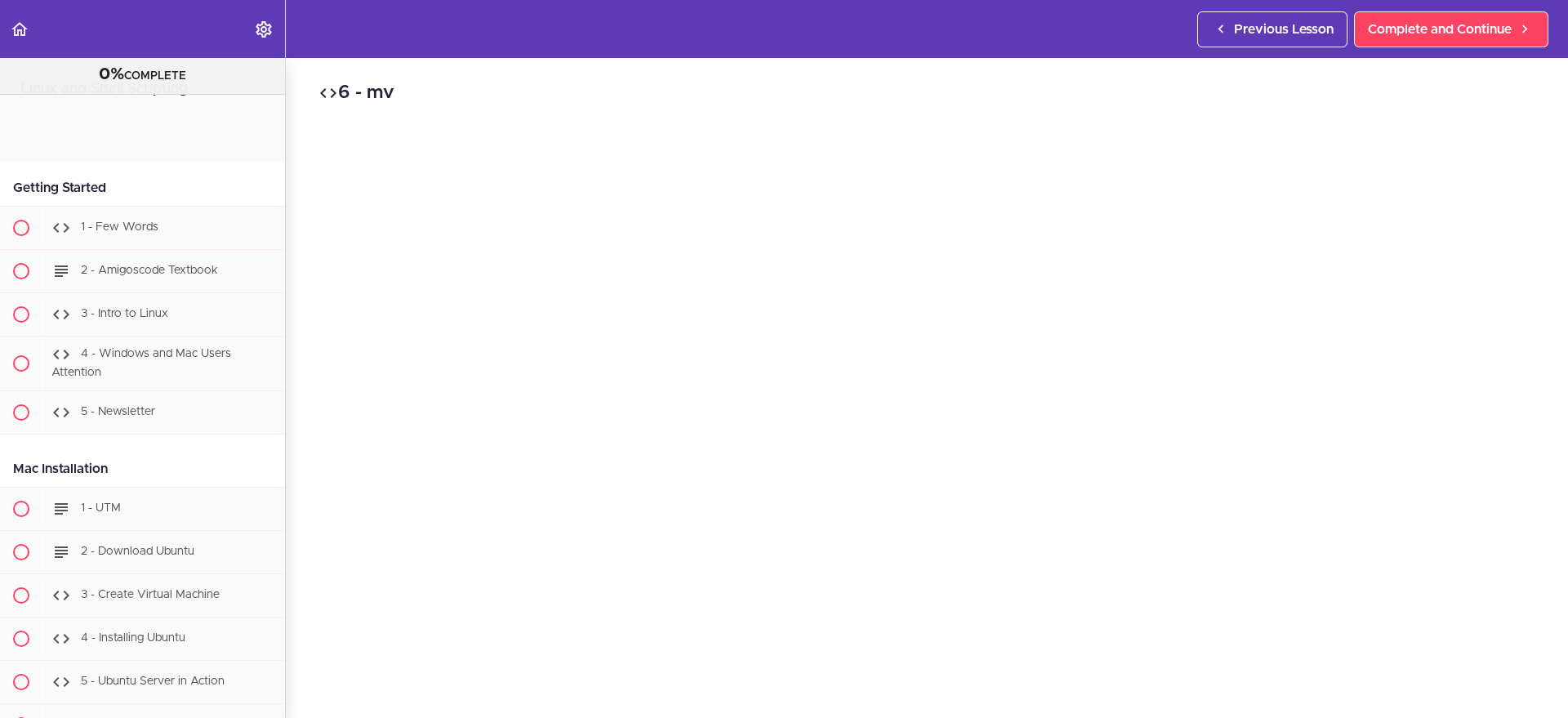 scroll, scrollTop: 0, scrollLeft: 0, axis: both 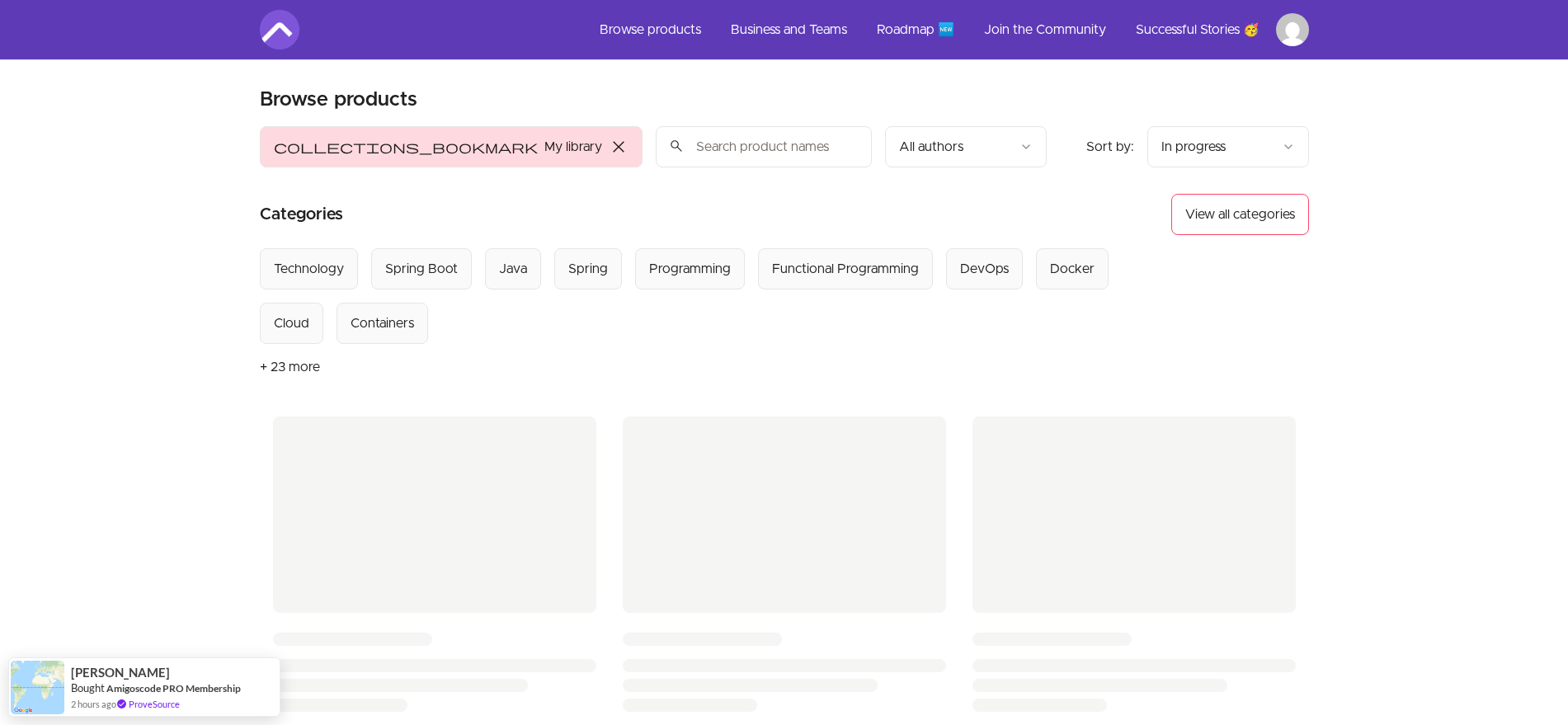 click on "close" at bounding box center (619, 147) 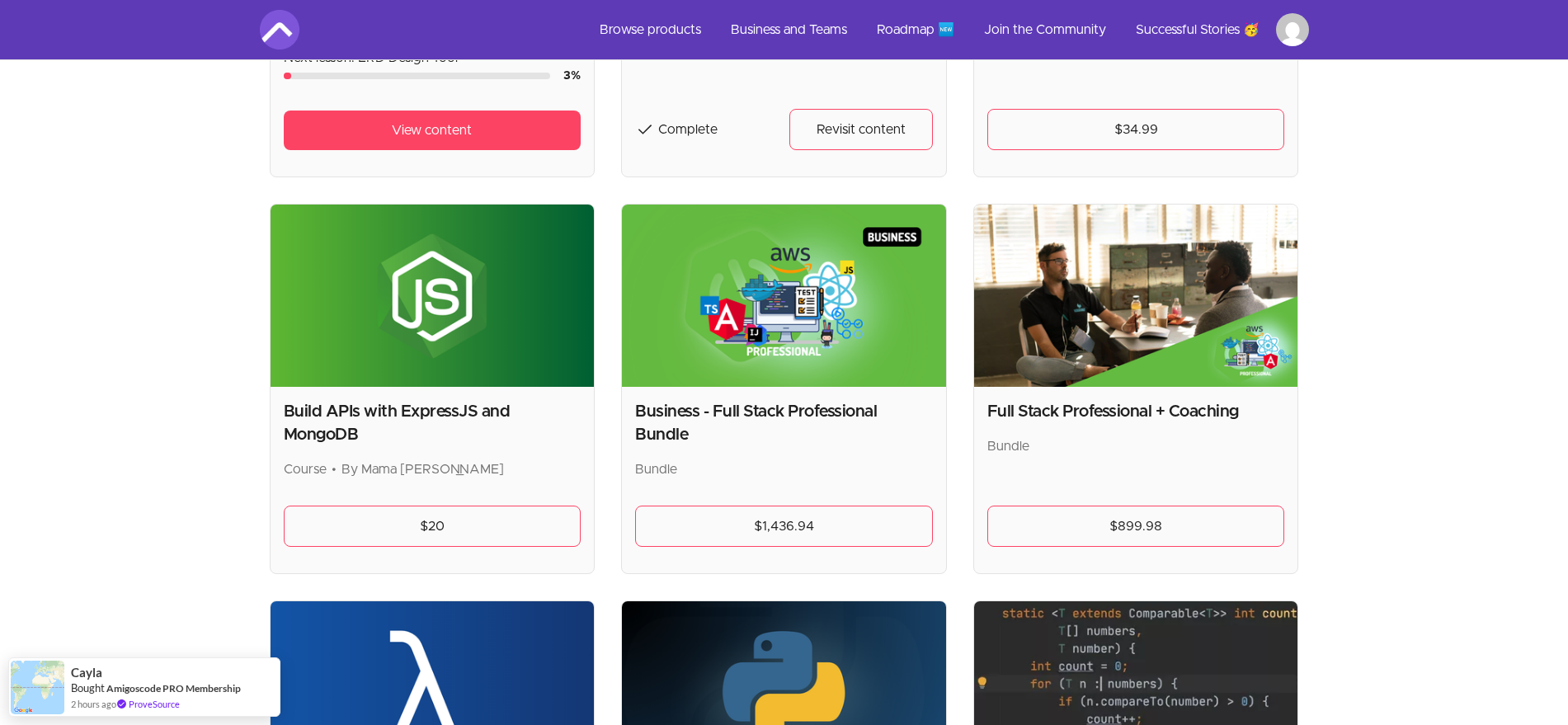 scroll, scrollTop: 1650, scrollLeft: 0, axis: vertical 